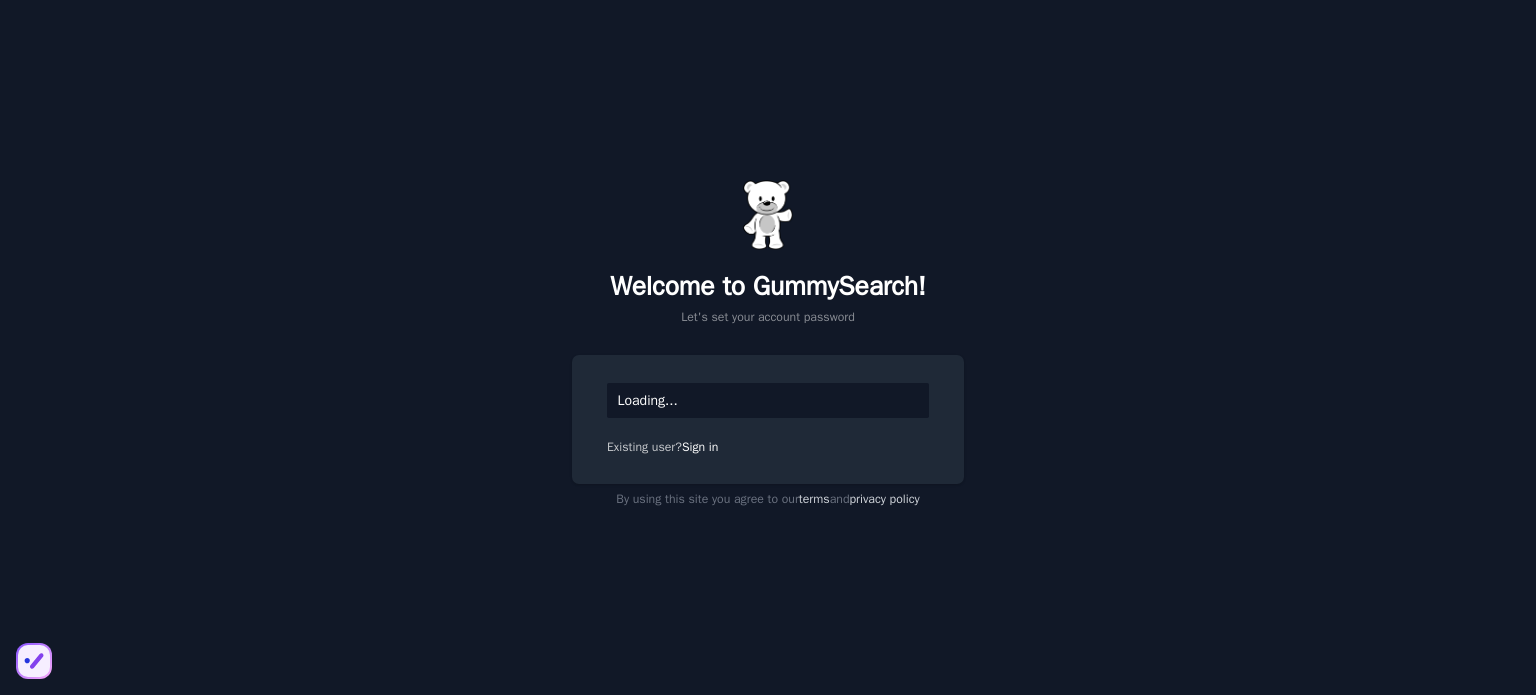 scroll, scrollTop: 0, scrollLeft: 0, axis: both 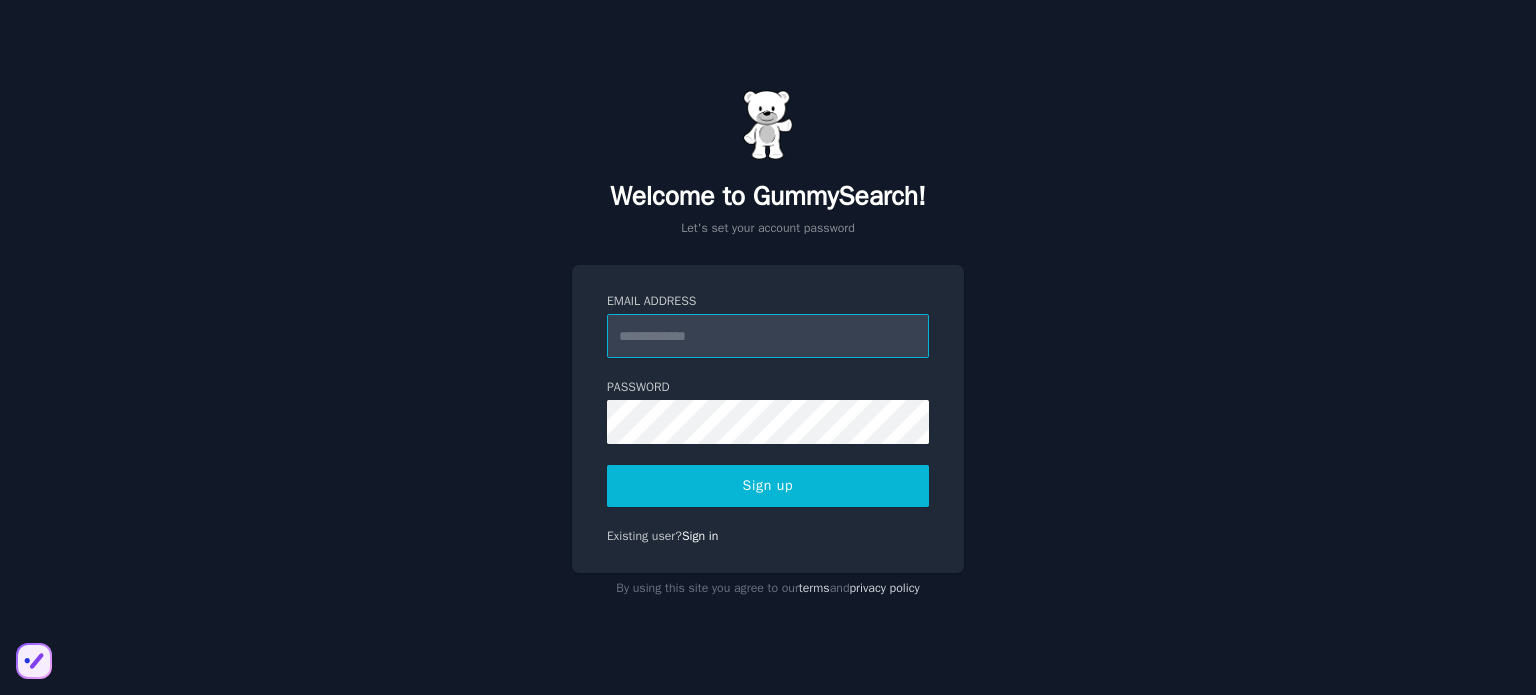 type on "**********" 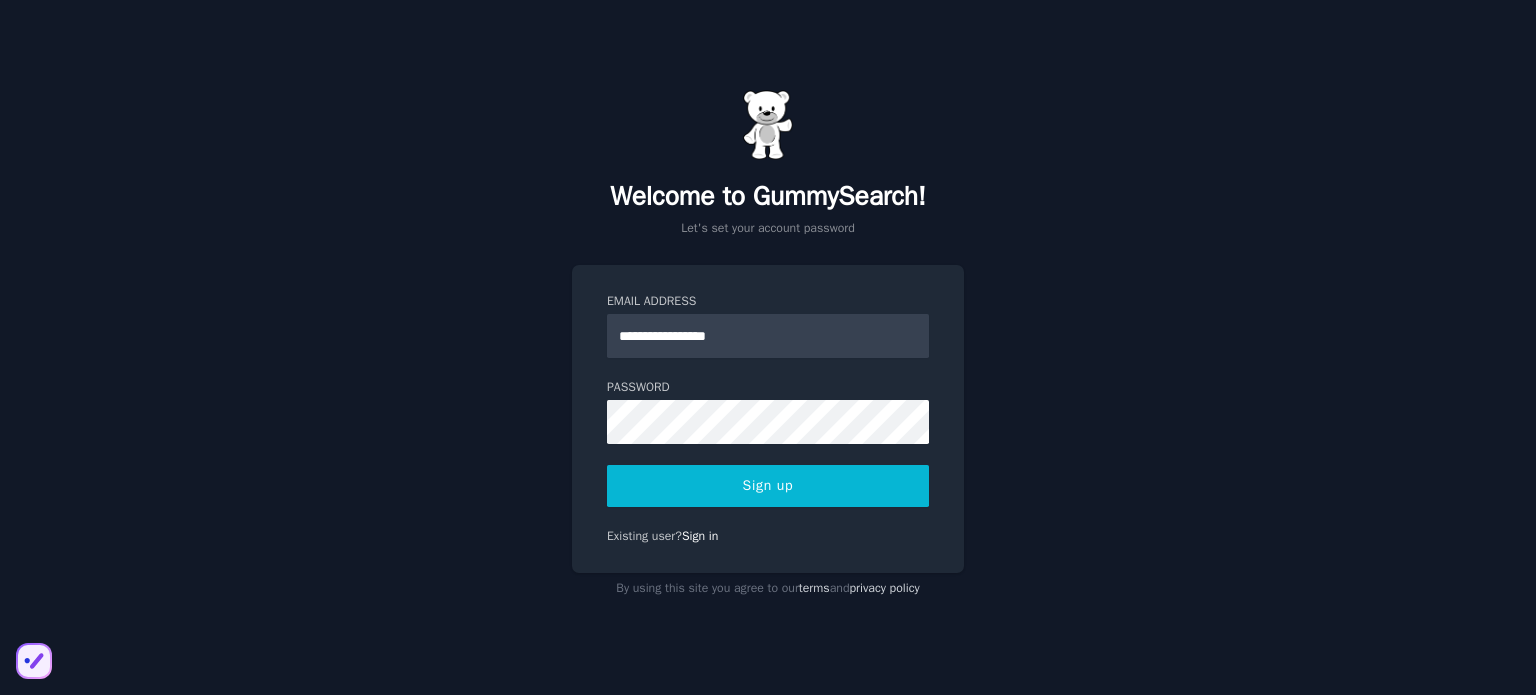 click on "Sign up" at bounding box center (768, 486) 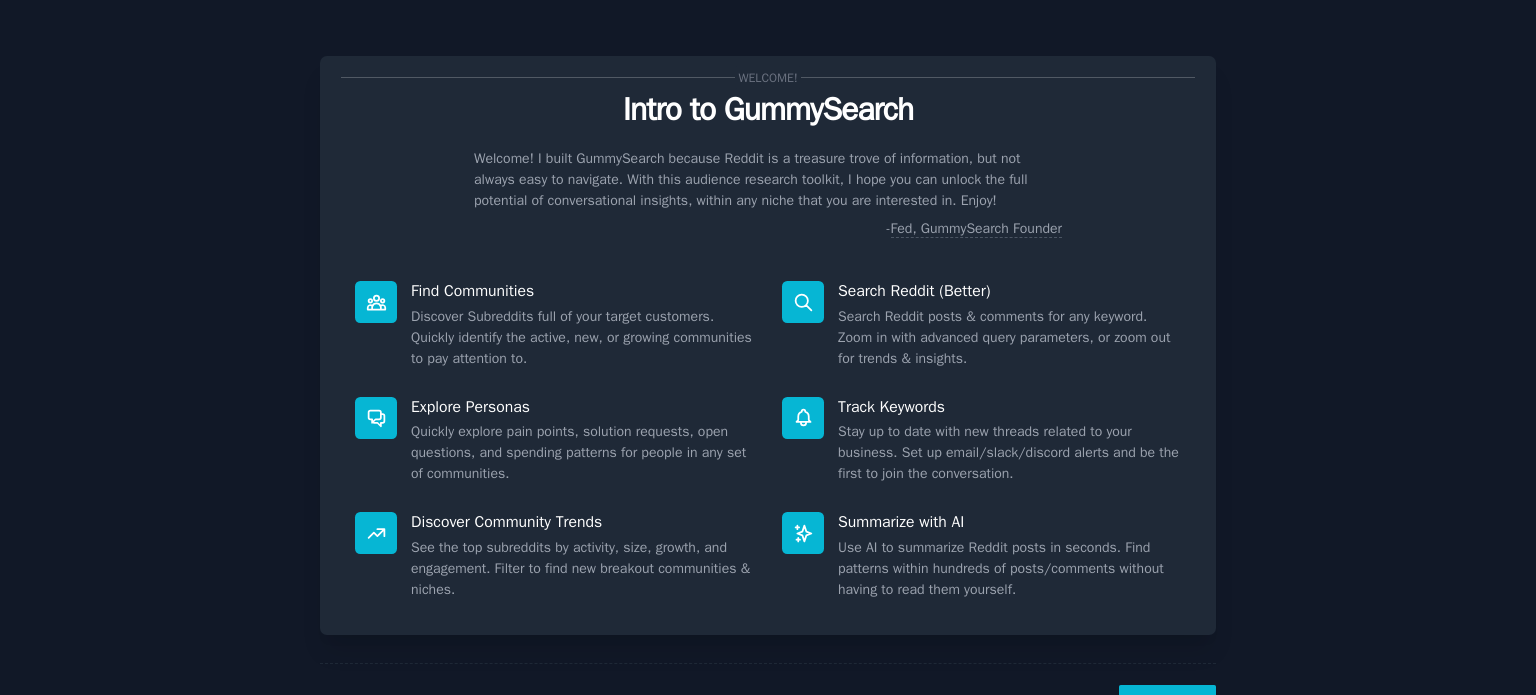 scroll, scrollTop: 0, scrollLeft: 0, axis: both 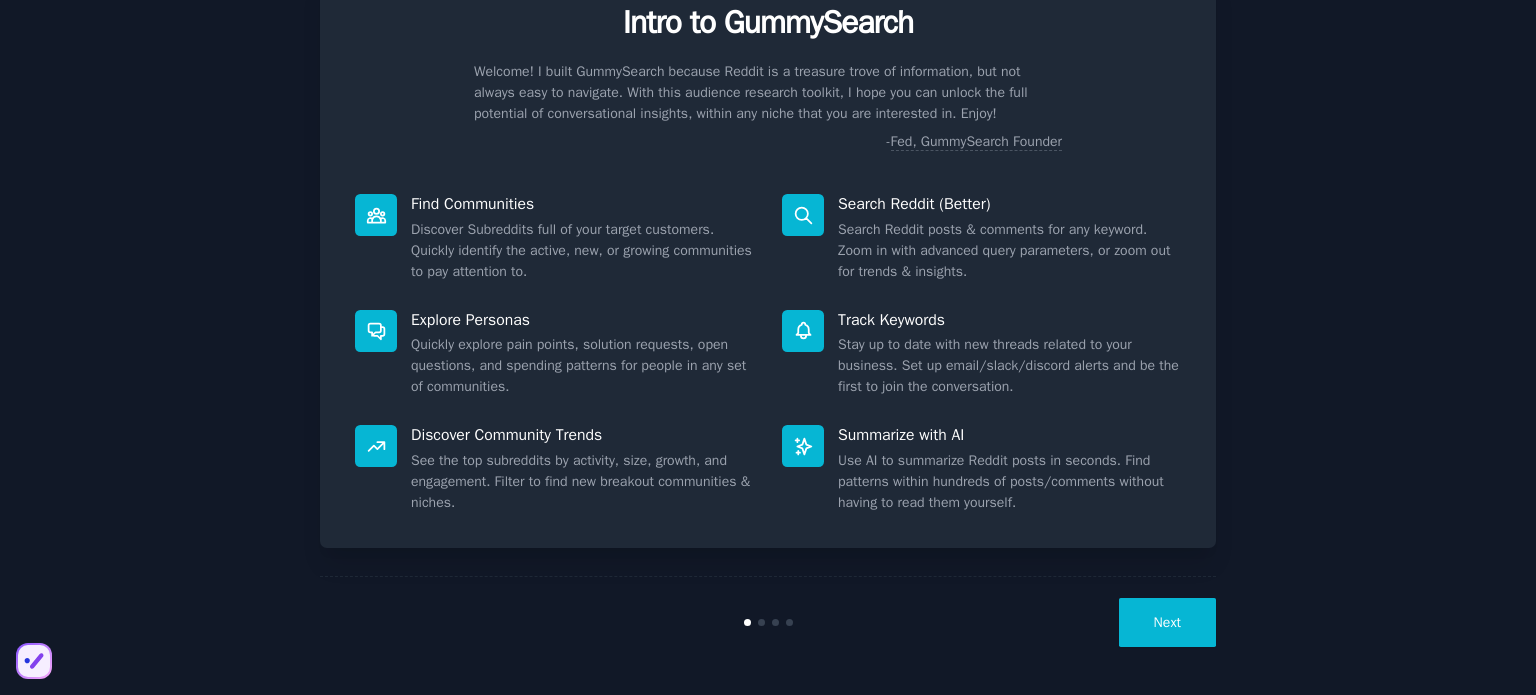 click on "Next" at bounding box center (1167, 622) 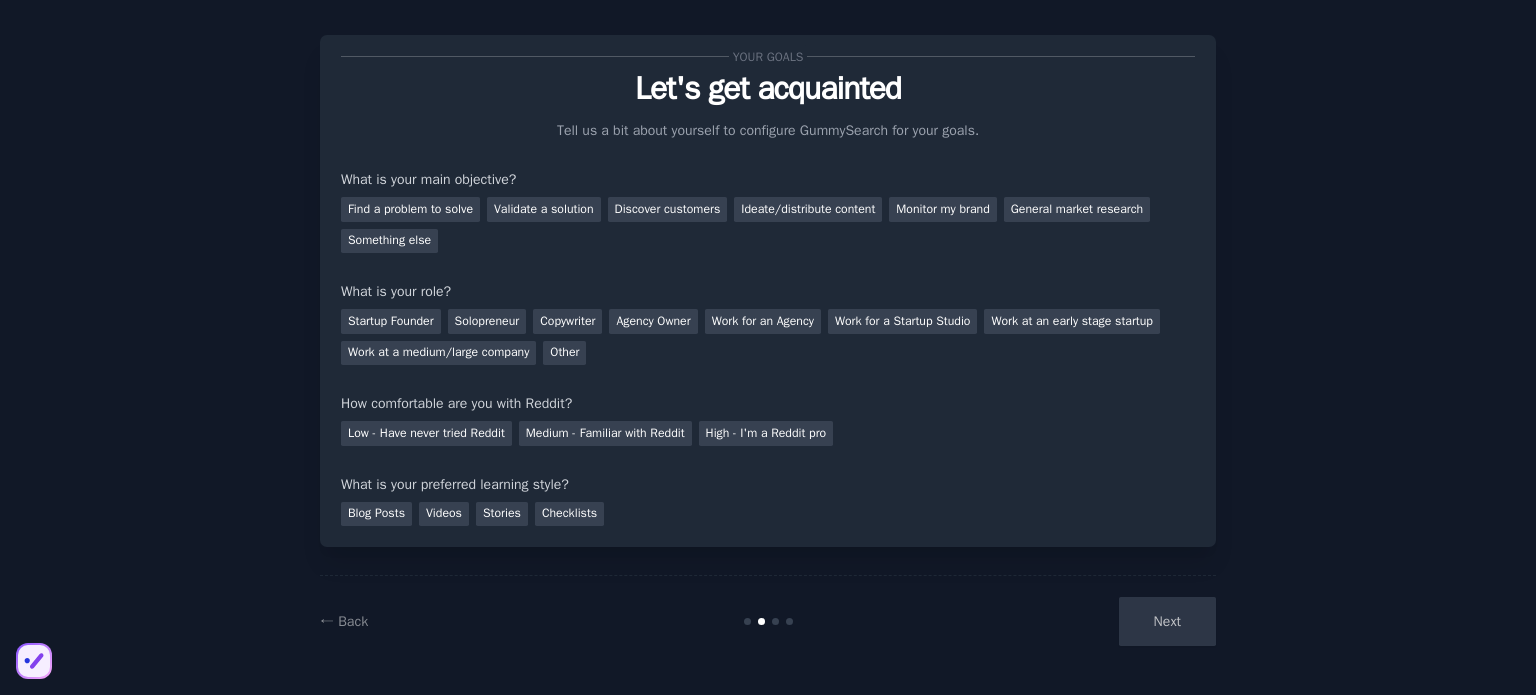 scroll, scrollTop: 20, scrollLeft: 0, axis: vertical 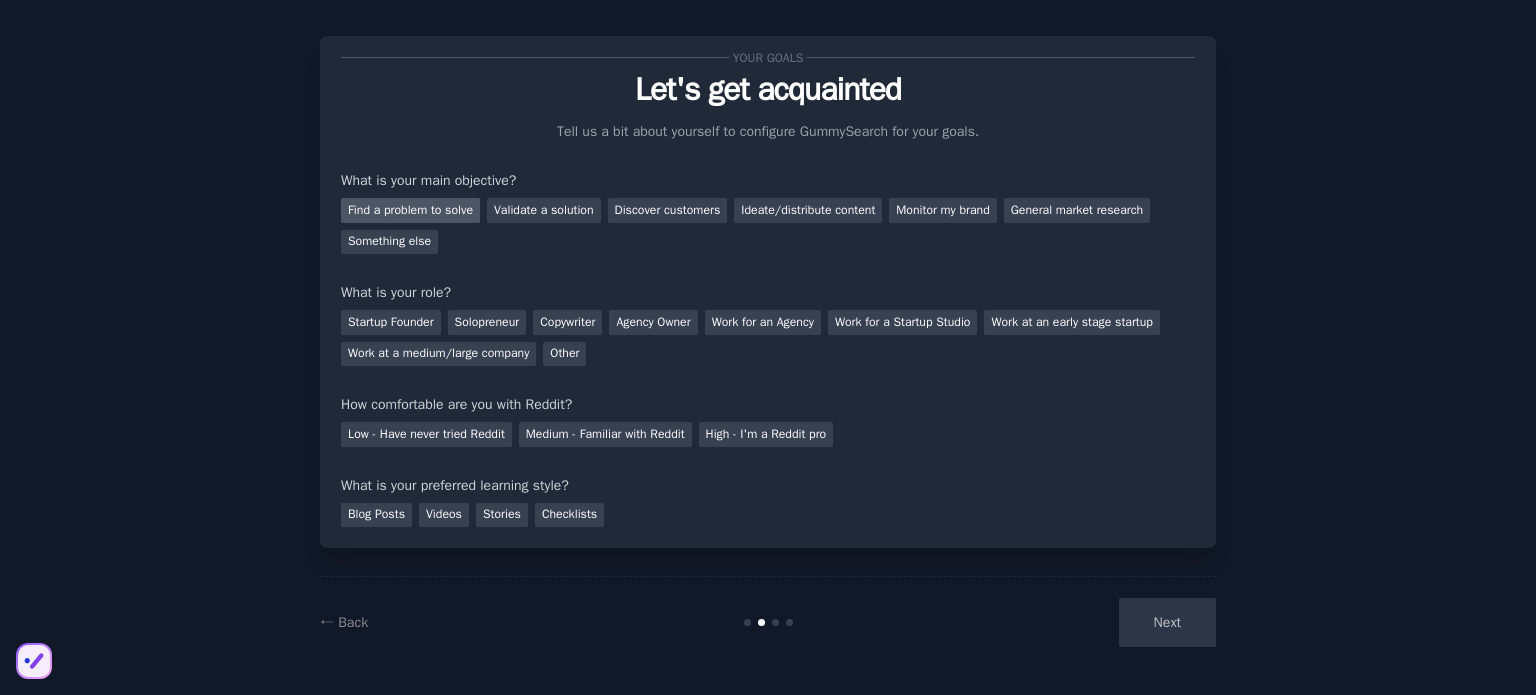 click on "Find a problem to solve" at bounding box center (410, 210) 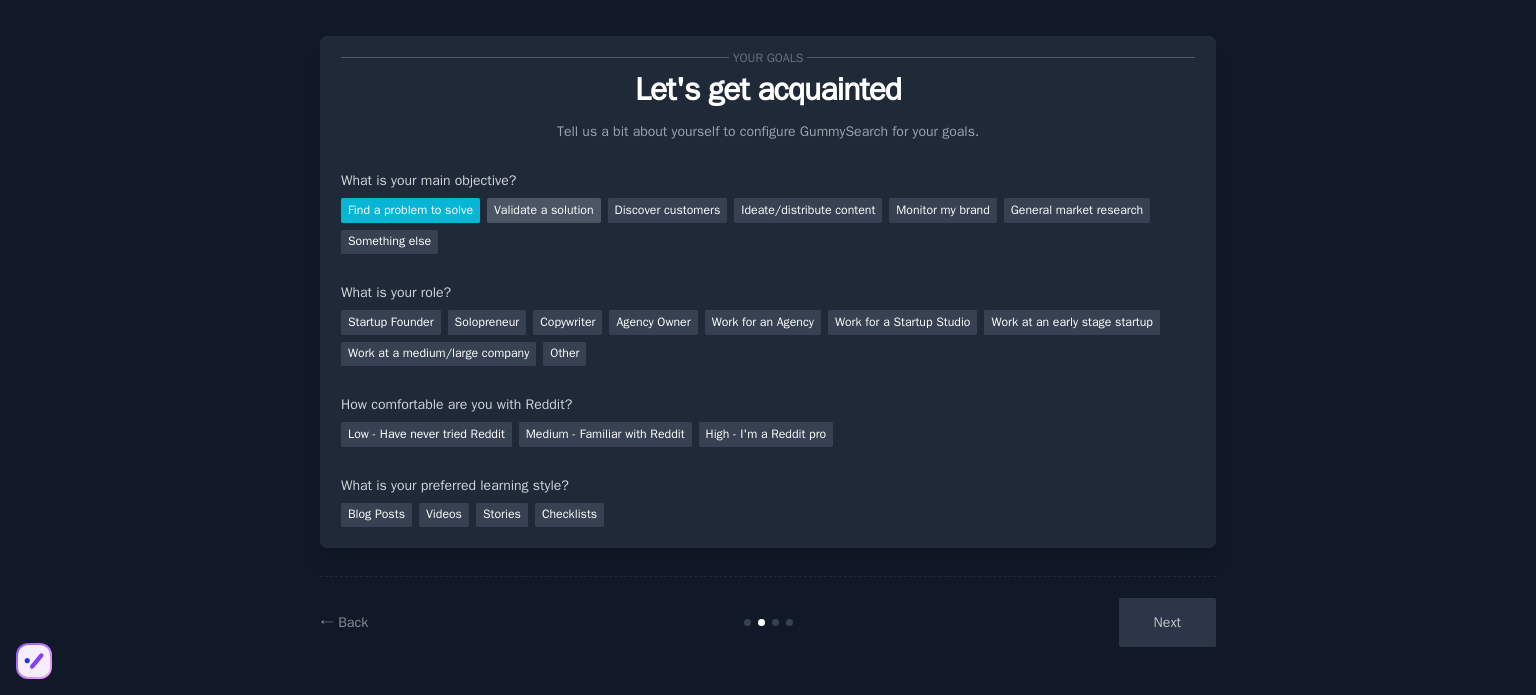 click on "Validate a solution" at bounding box center (544, 210) 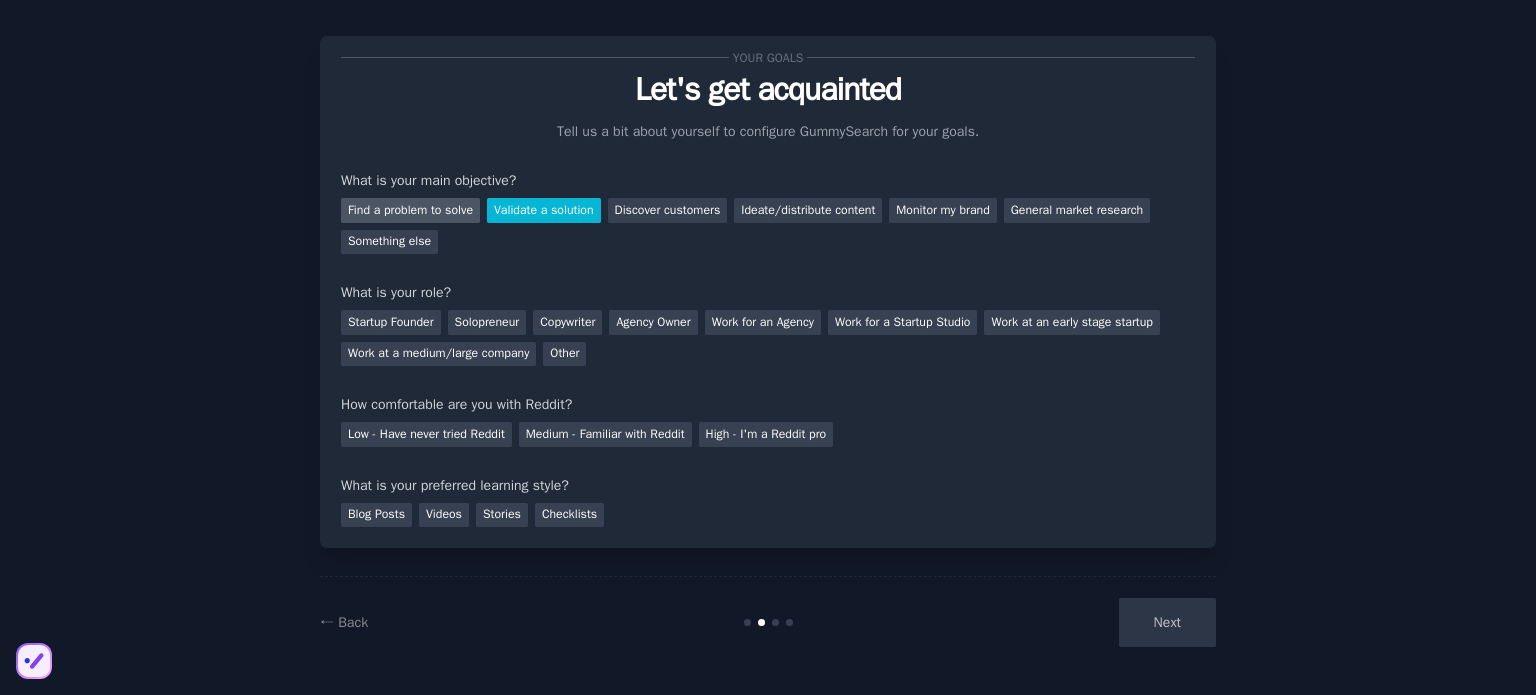 click on "Find a problem to solve" at bounding box center (410, 210) 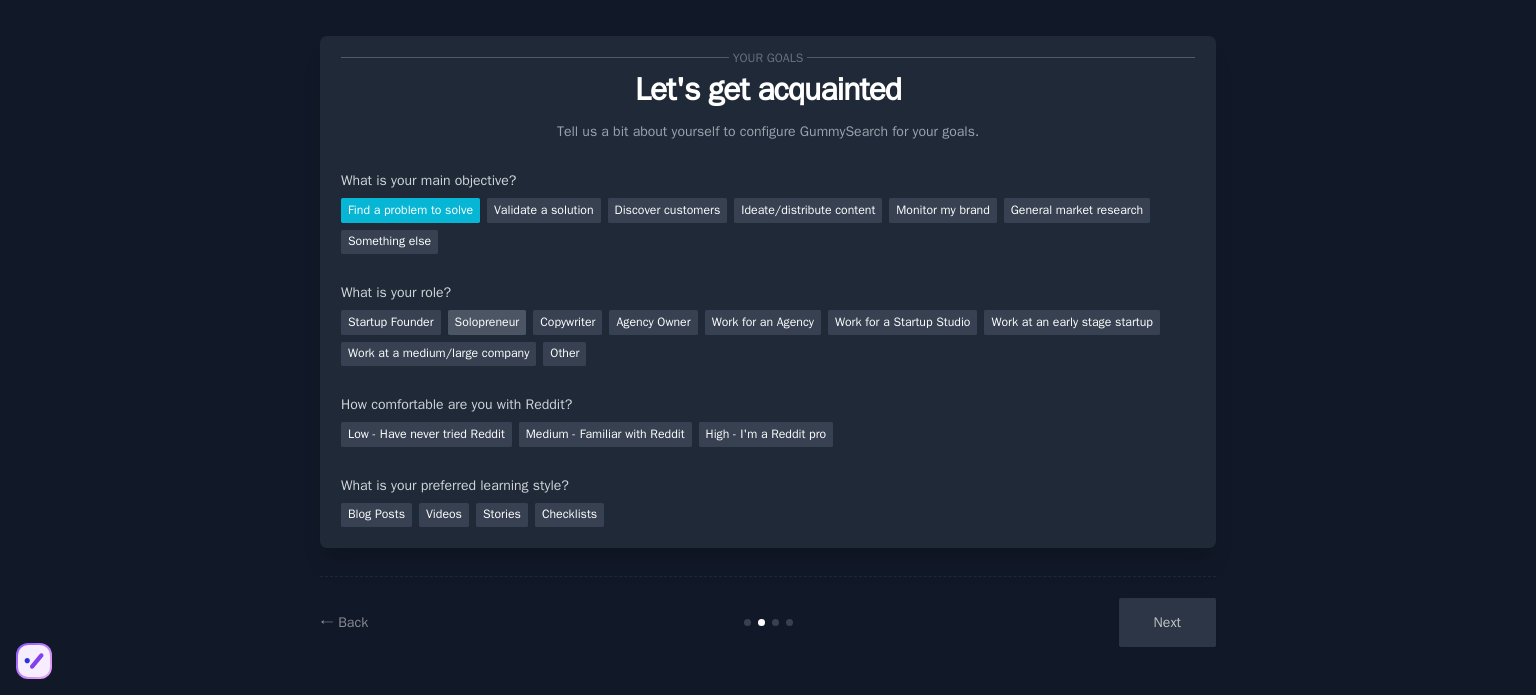 click on "Solopreneur" at bounding box center (487, 322) 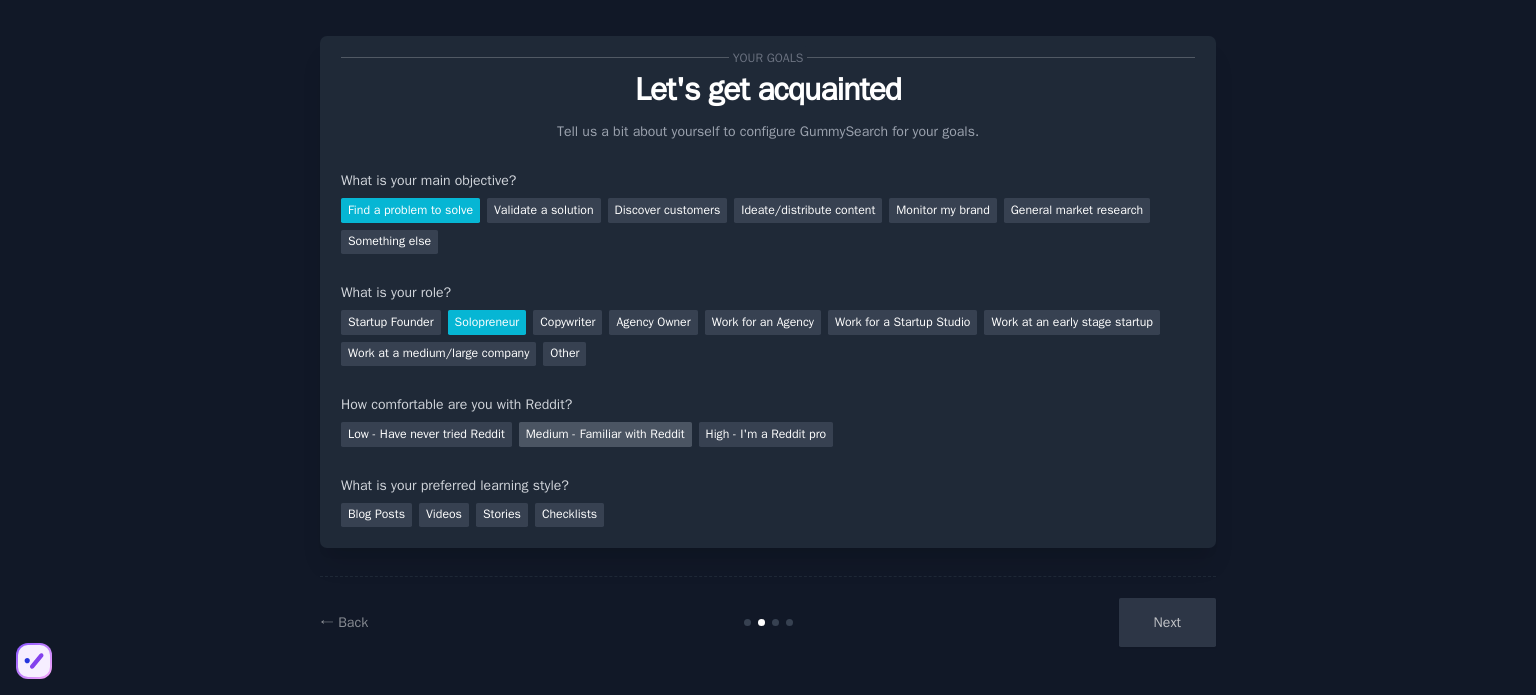 click on "Medium - Familiar with Reddit" at bounding box center (605, 434) 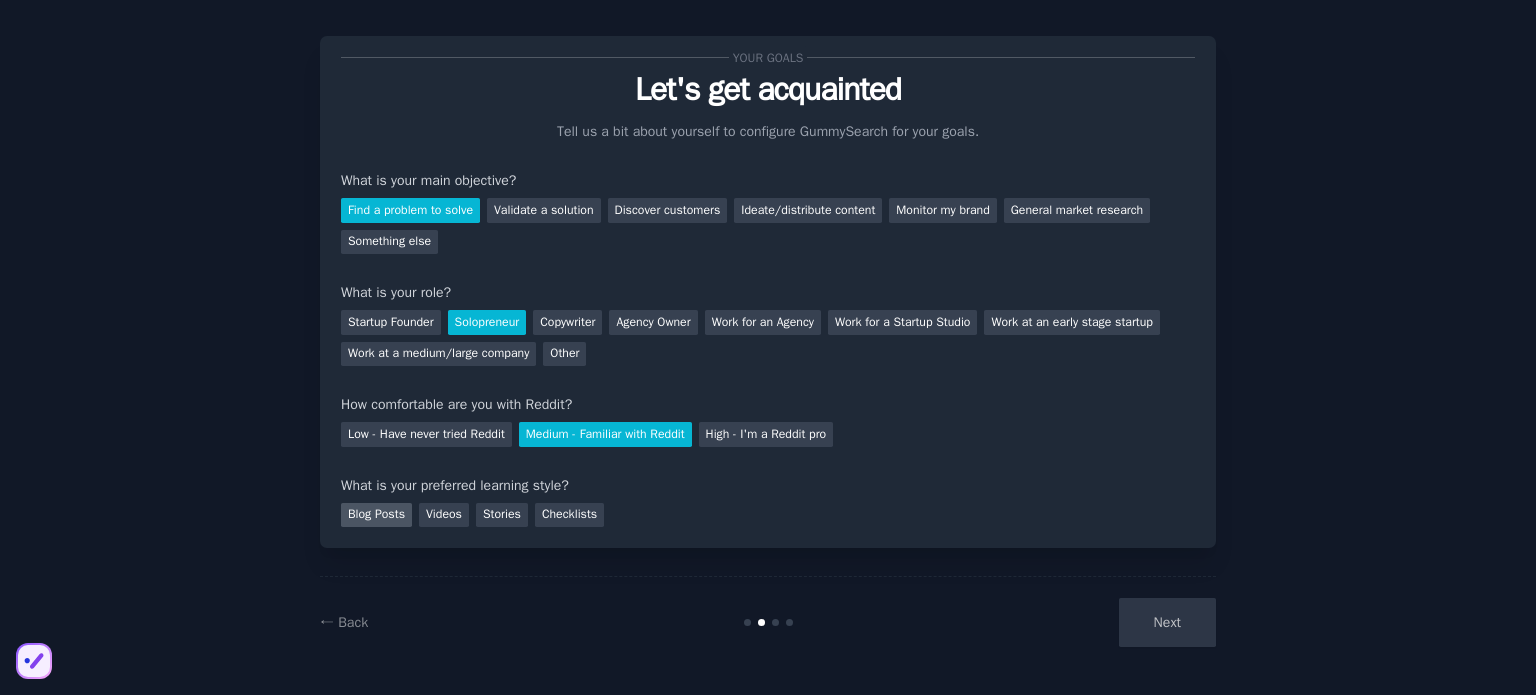 click on "Blog Posts" at bounding box center [376, 515] 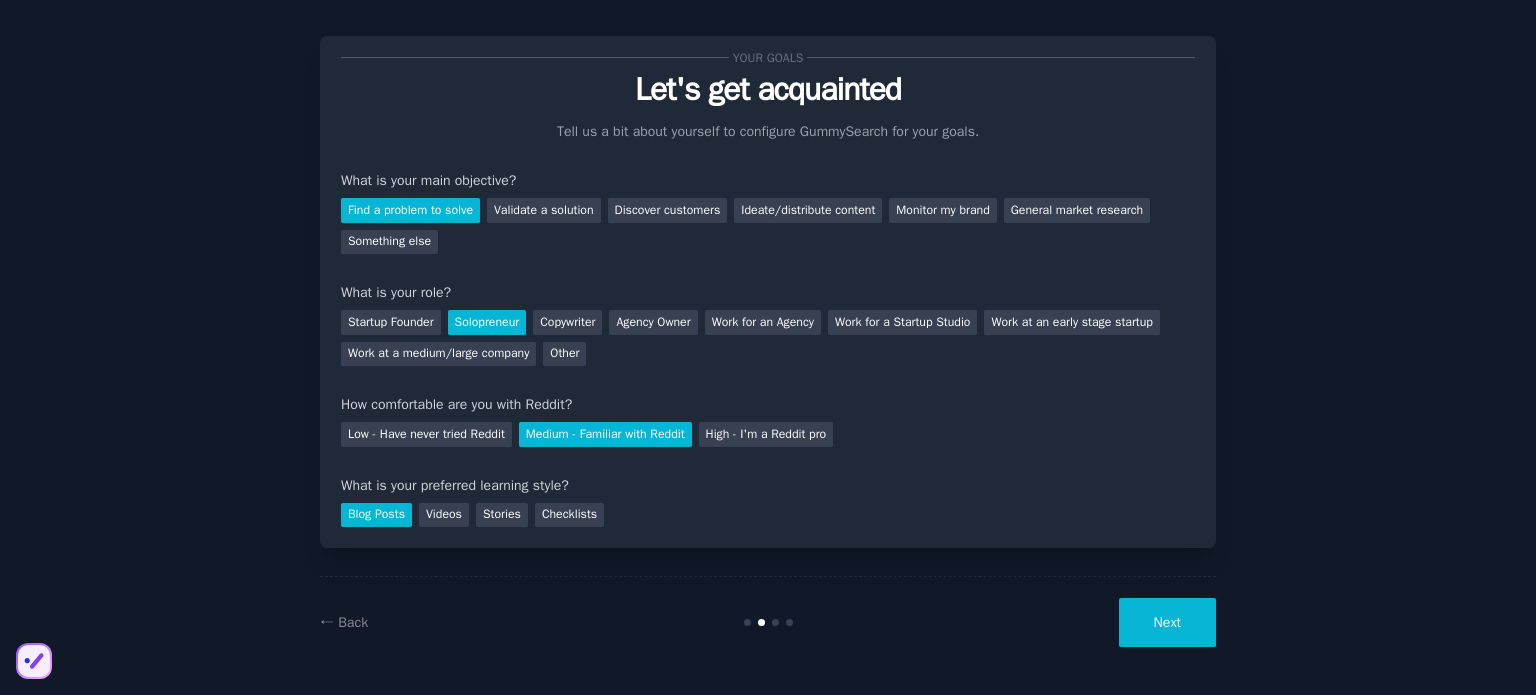 click on "Next" at bounding box center [1167, 622] 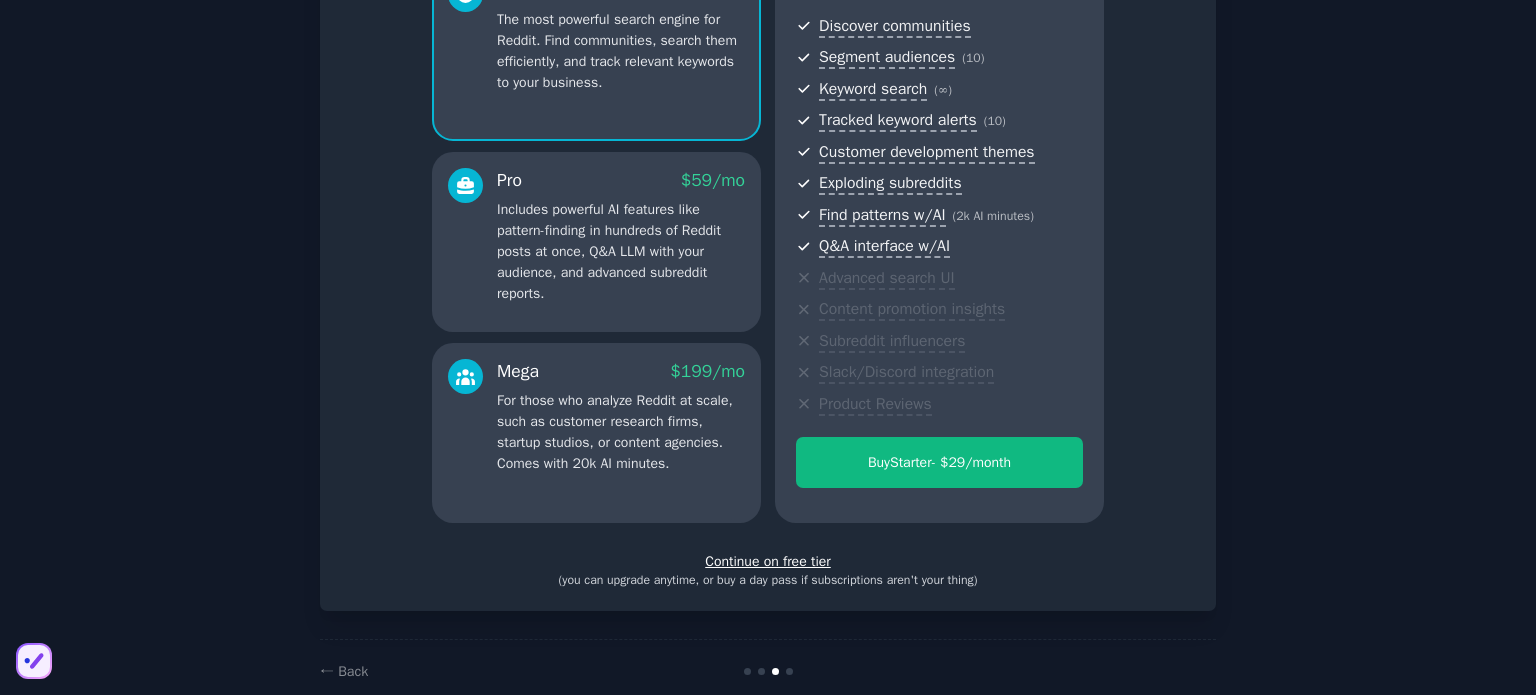 scroll, scrollTop: 252, scrollLeft: 0, axis: vertical 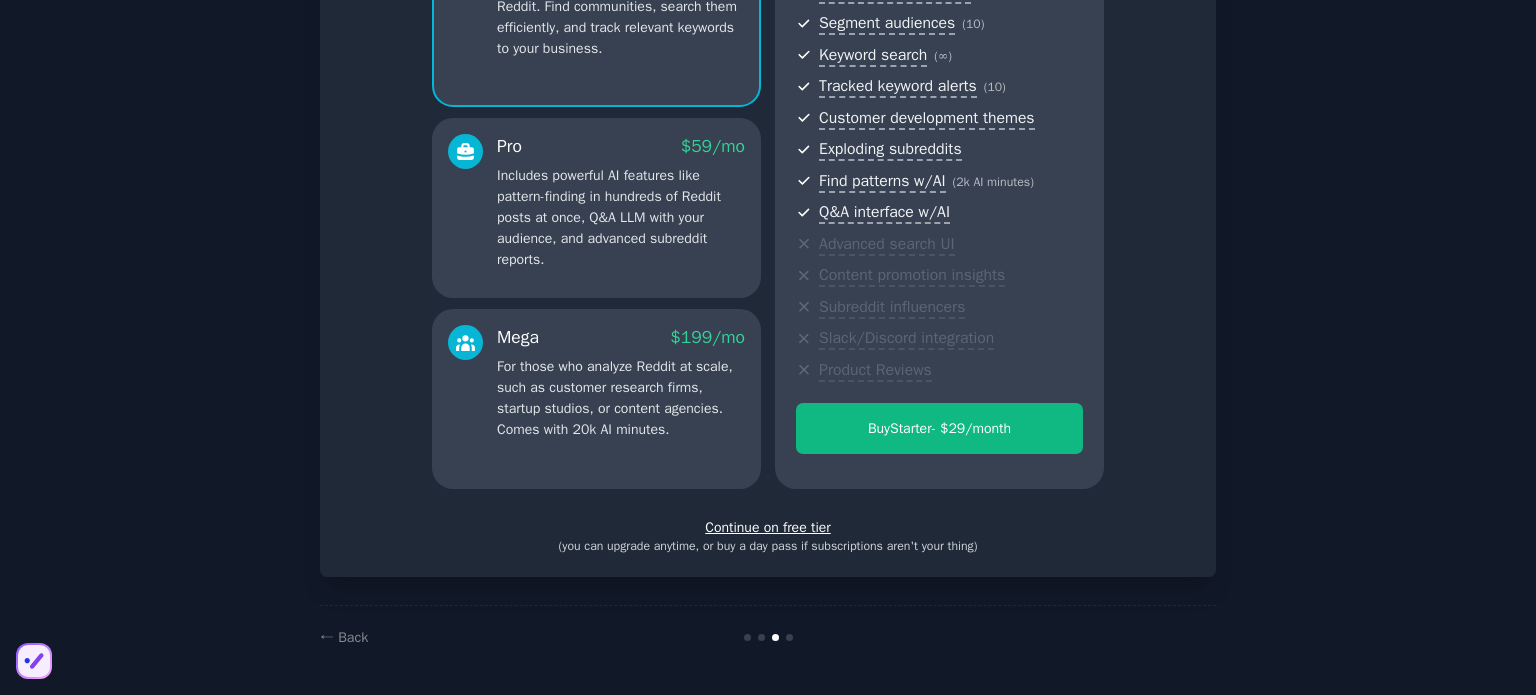 click on "Continue on free tier" at bounding box center [768, 527] 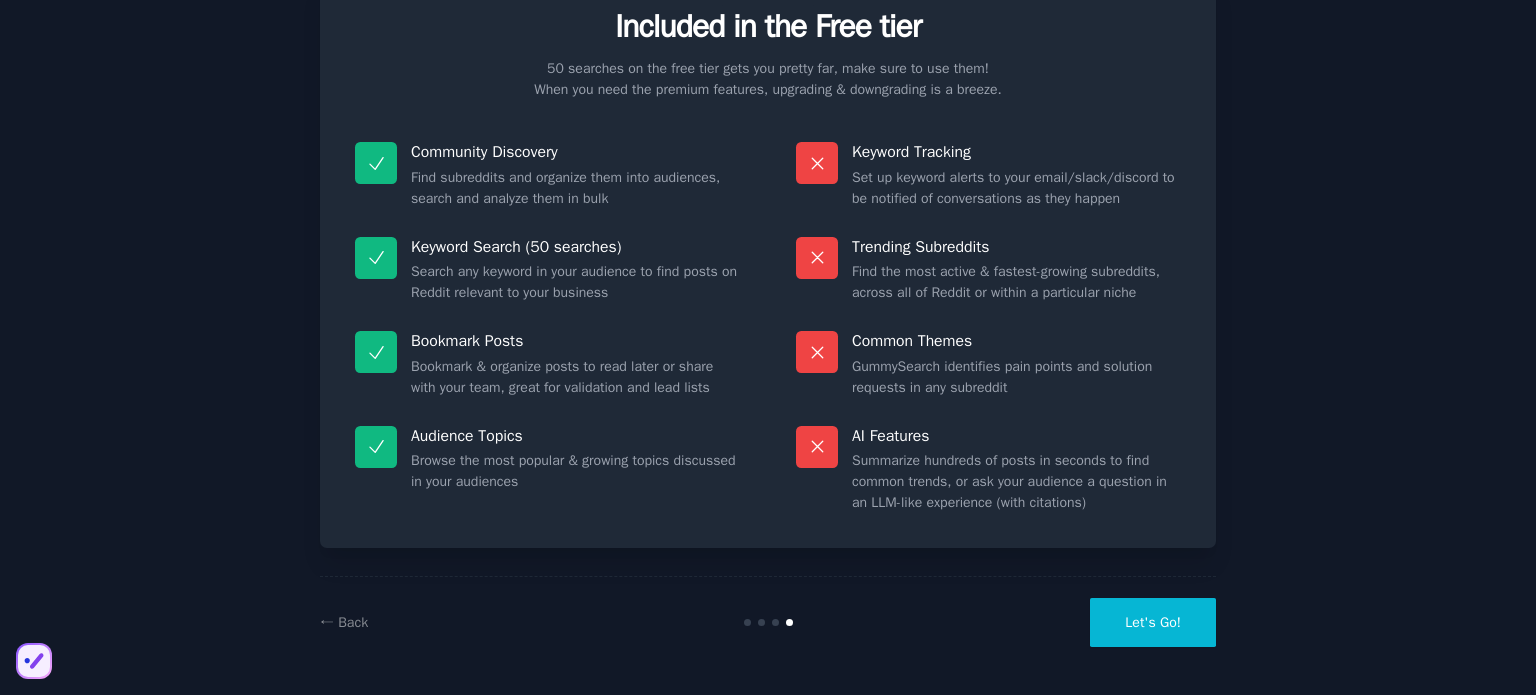 click on "Let's Go!" at bounding box center [1153, 622] 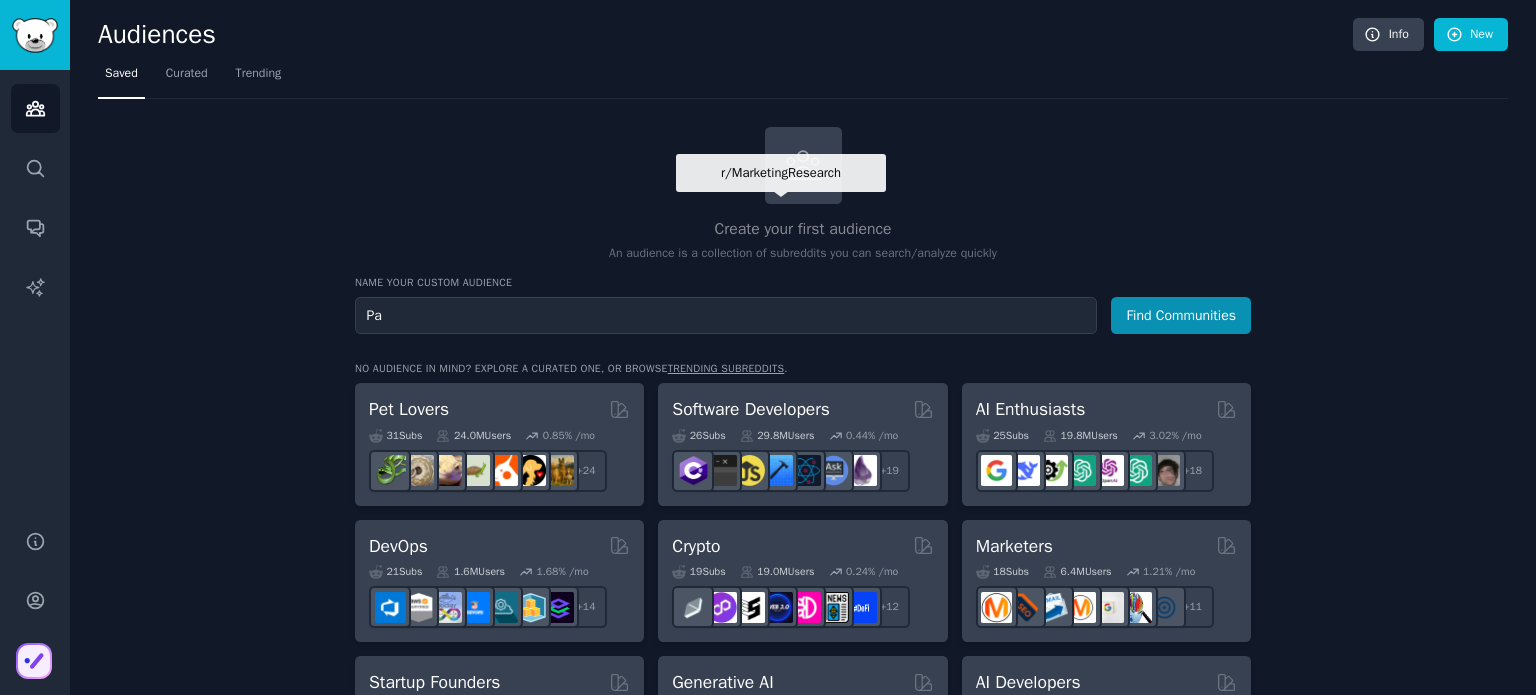 type on "P" 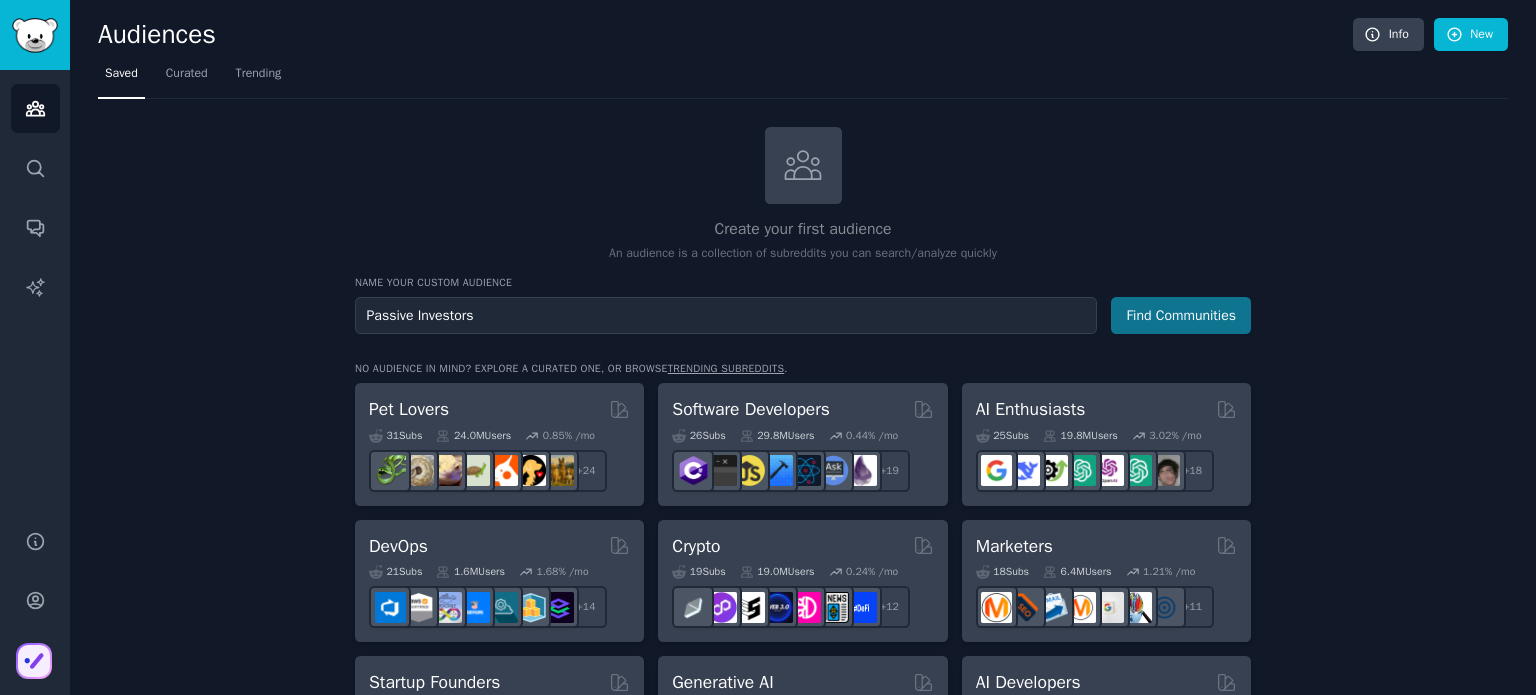 type on "Passive Investors" 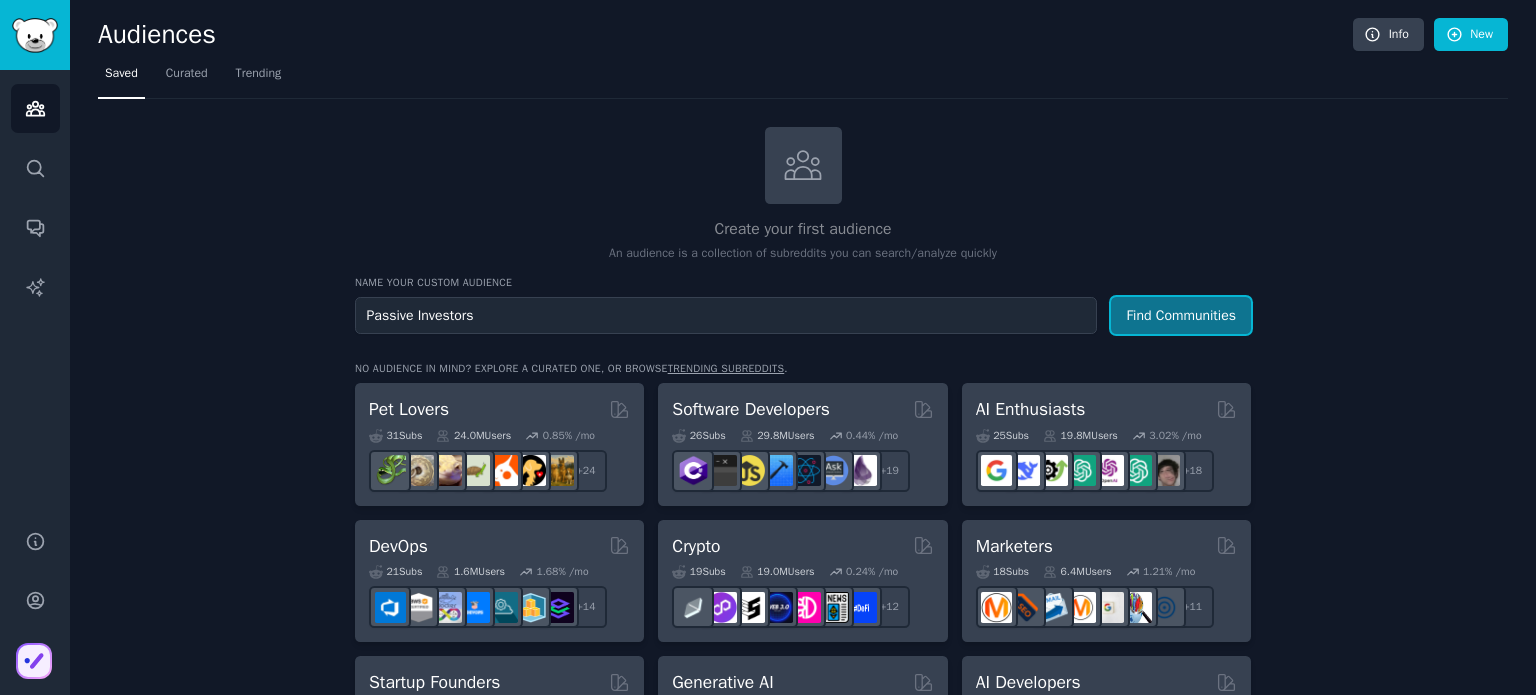 click on "Find Communities" at bounding box center (1181, 315) 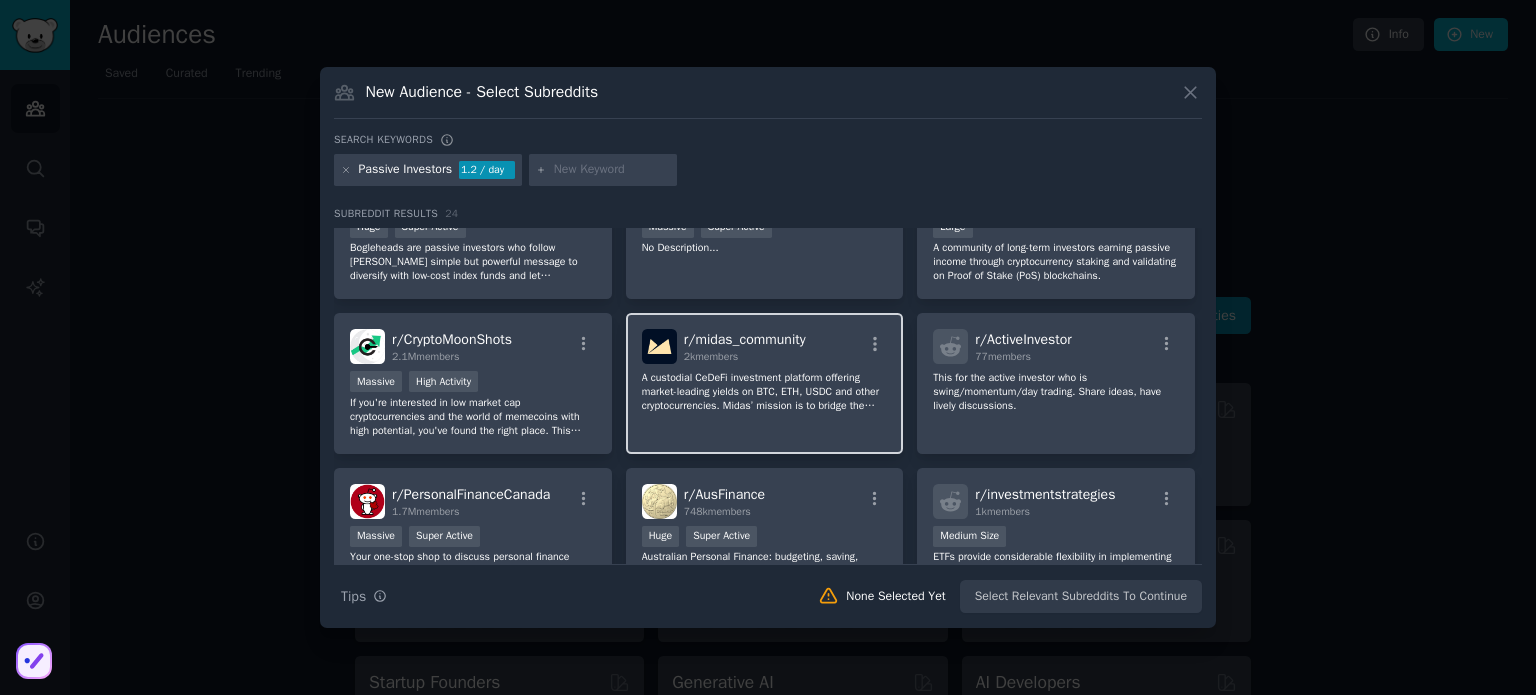 scroll, scrollTop: 0, scrollLeft: 0, axis: both 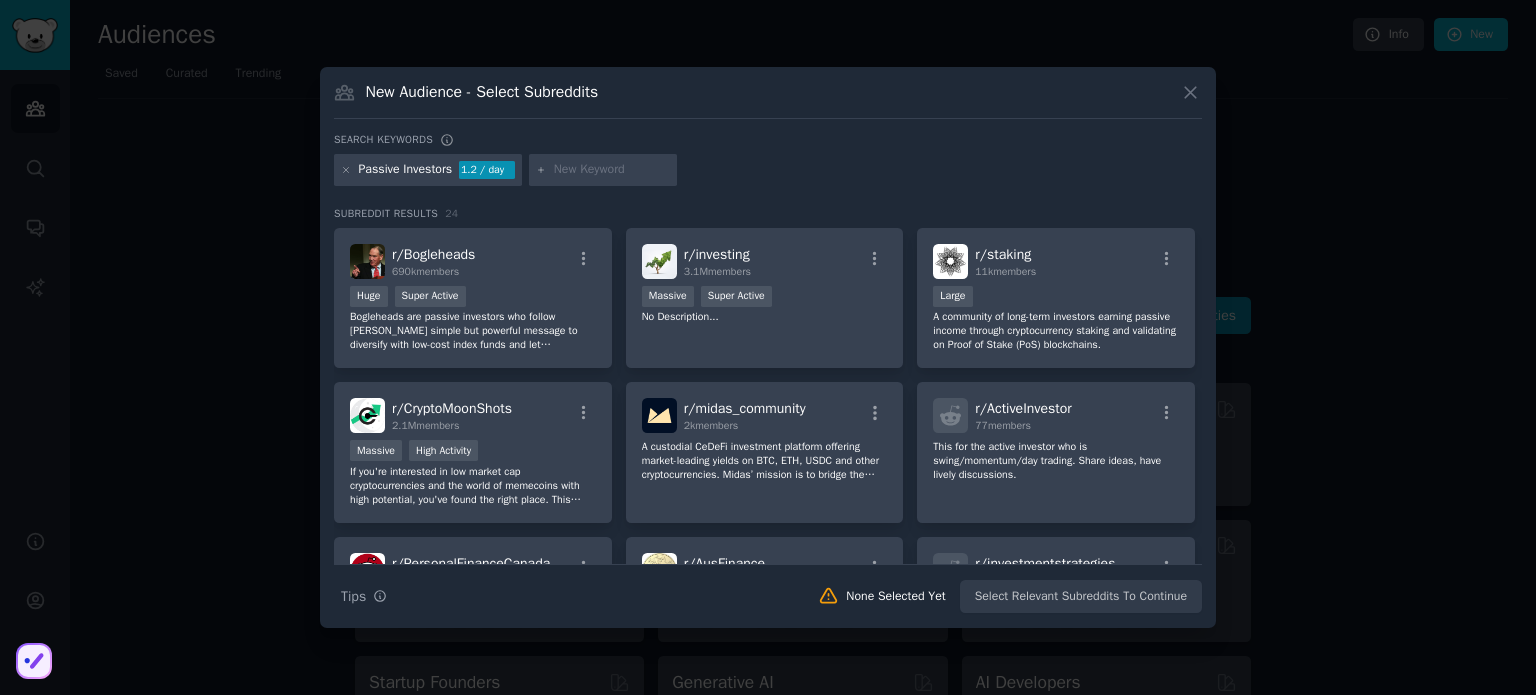 click at bounding box center (612, 170) 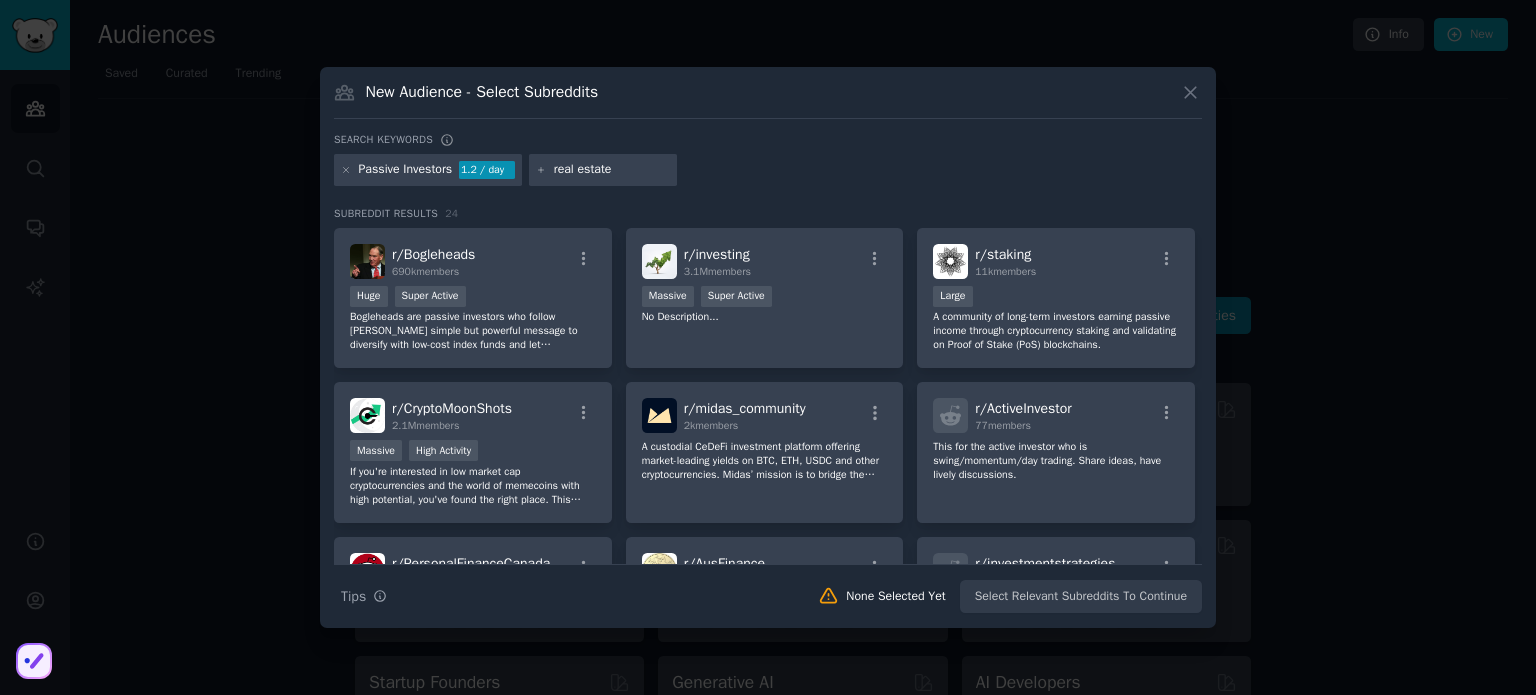 type on "real estate" 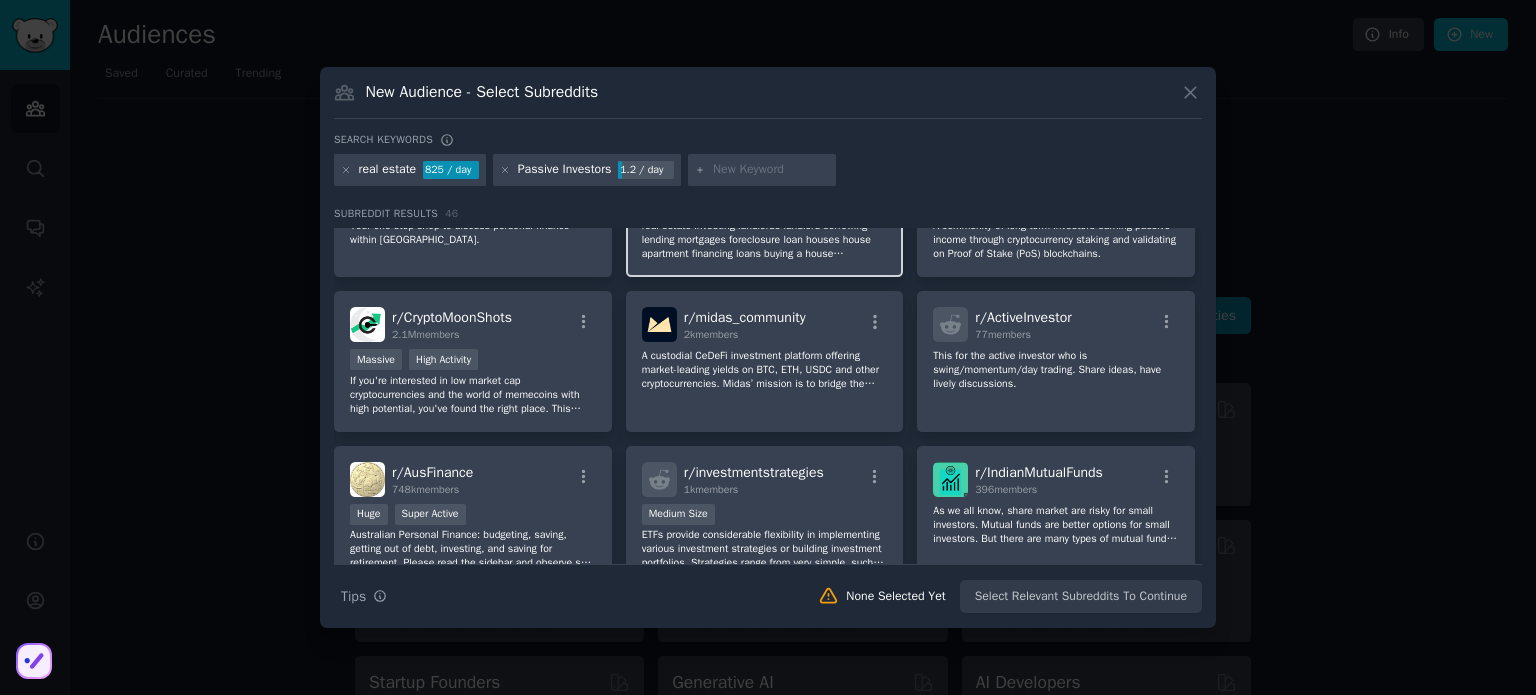 scroll, scrollTop: 0, scrollLeft: 0, axis: both 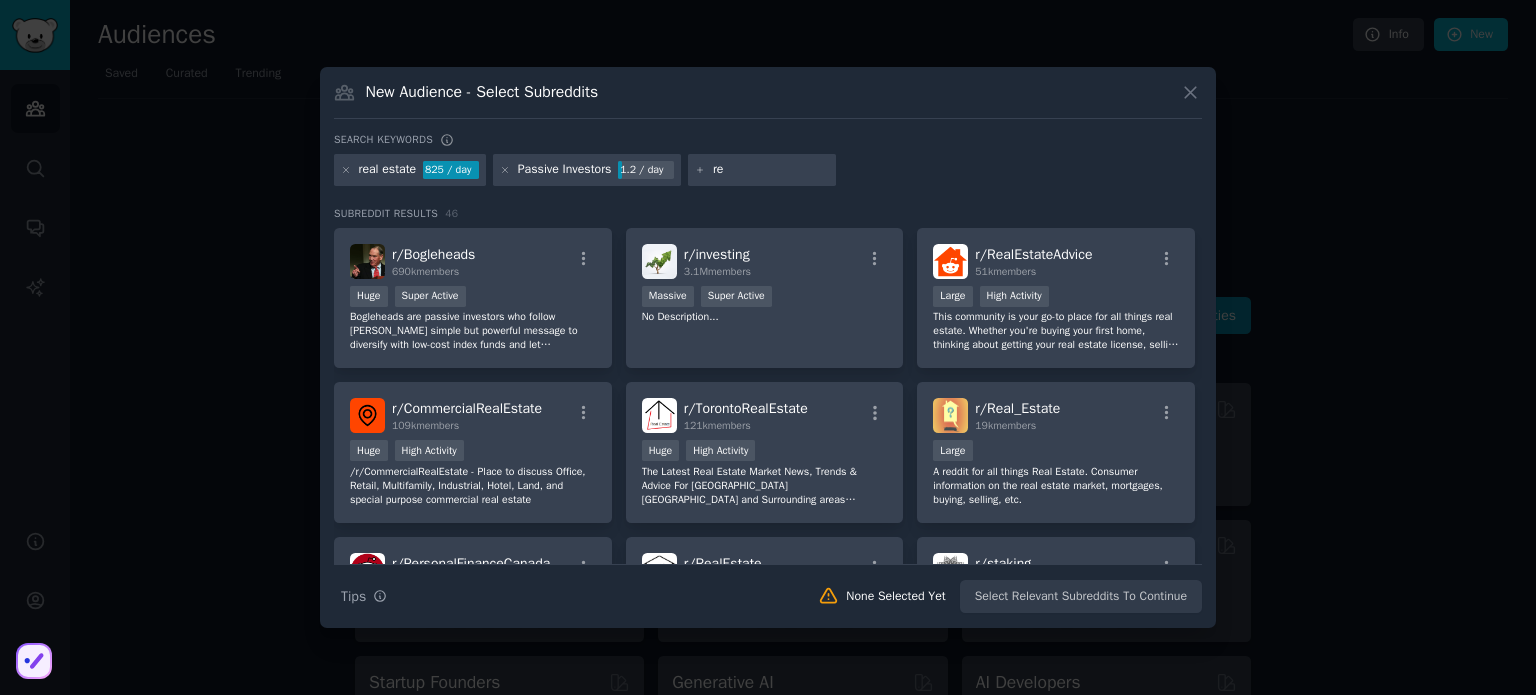 type on "r" 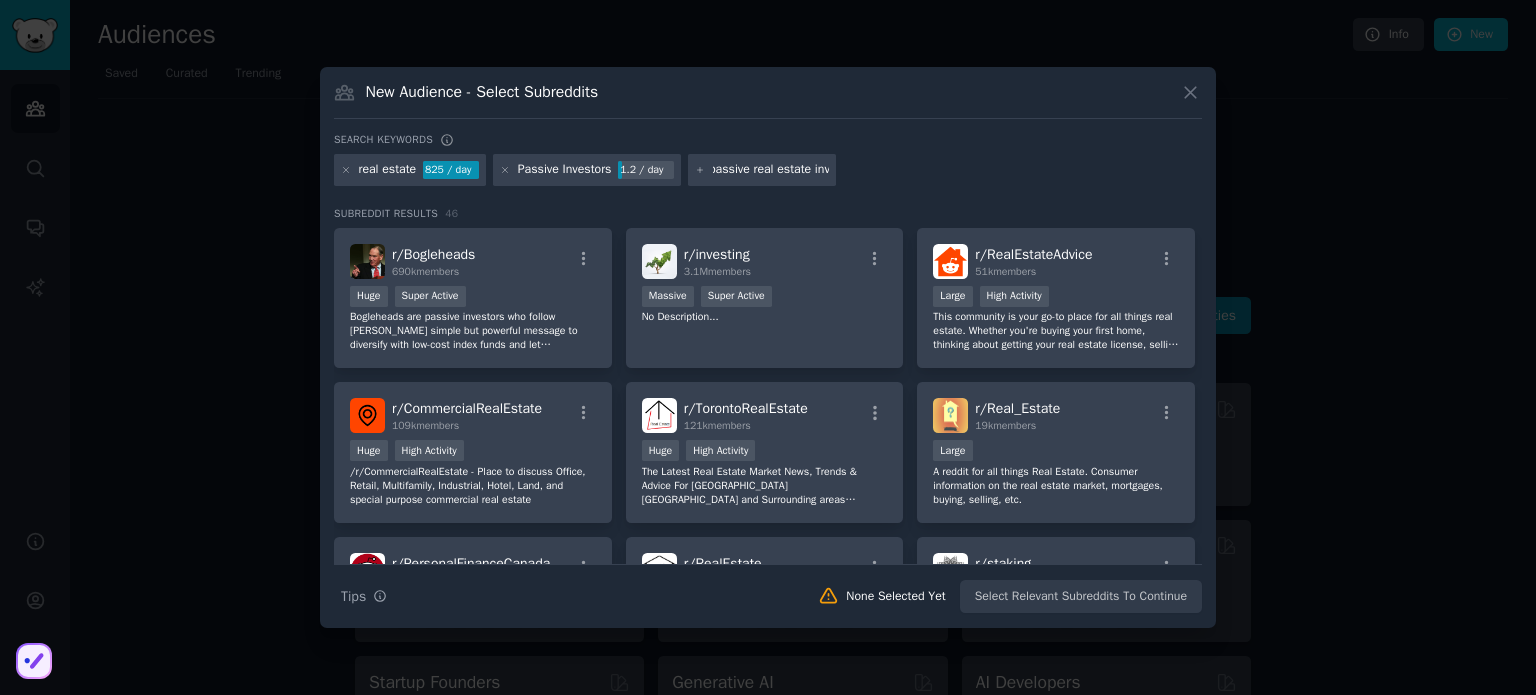 type on "passive real estate investing" 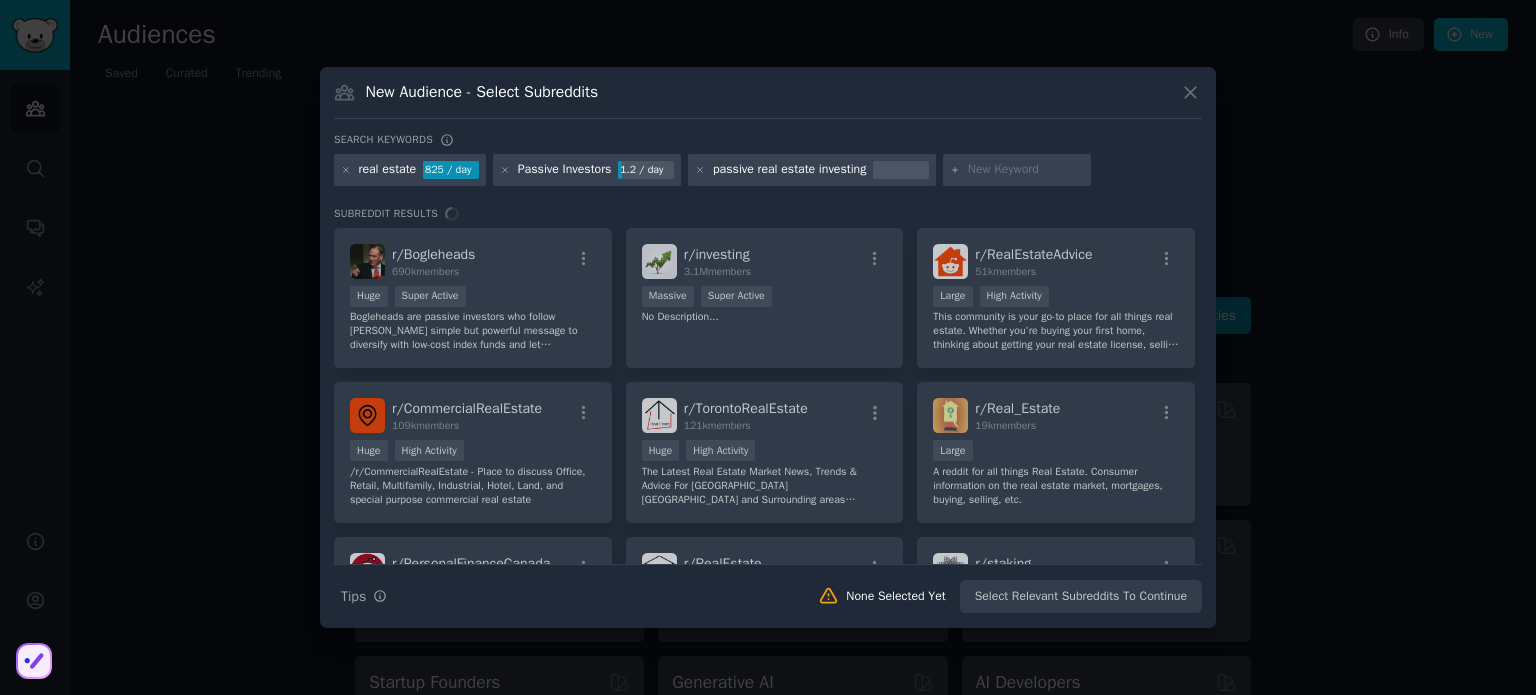 scroll, scrollTop: 0, scrollLeft: 0, axis: both 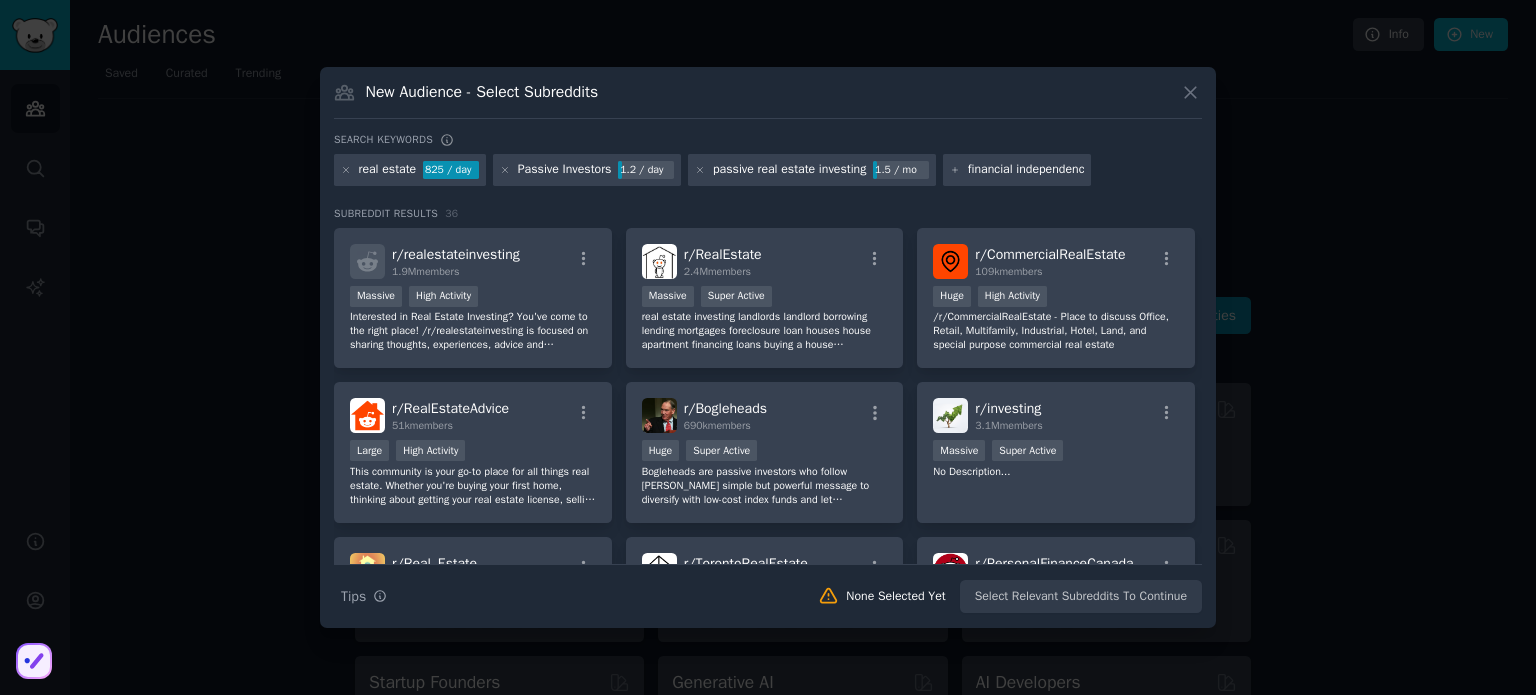 type on "financial independence" 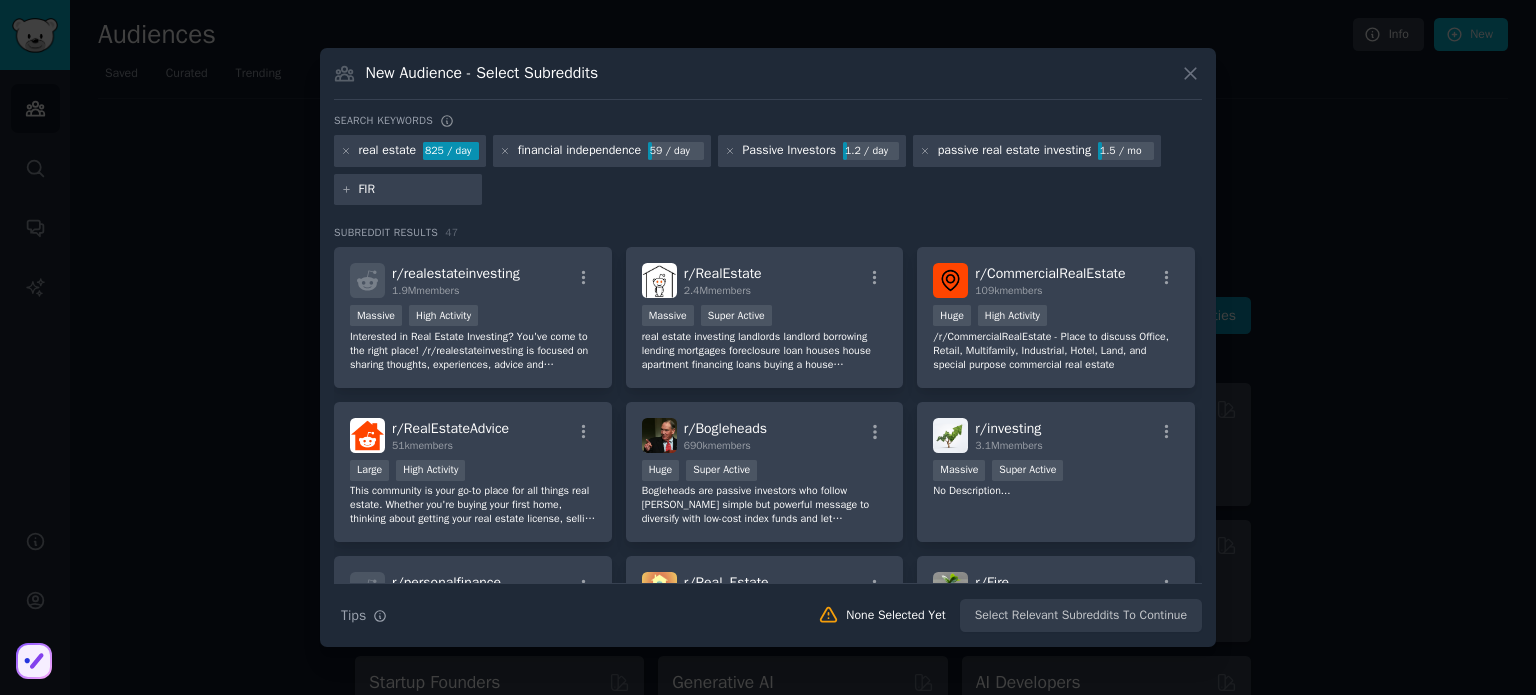 type on "FIRE" 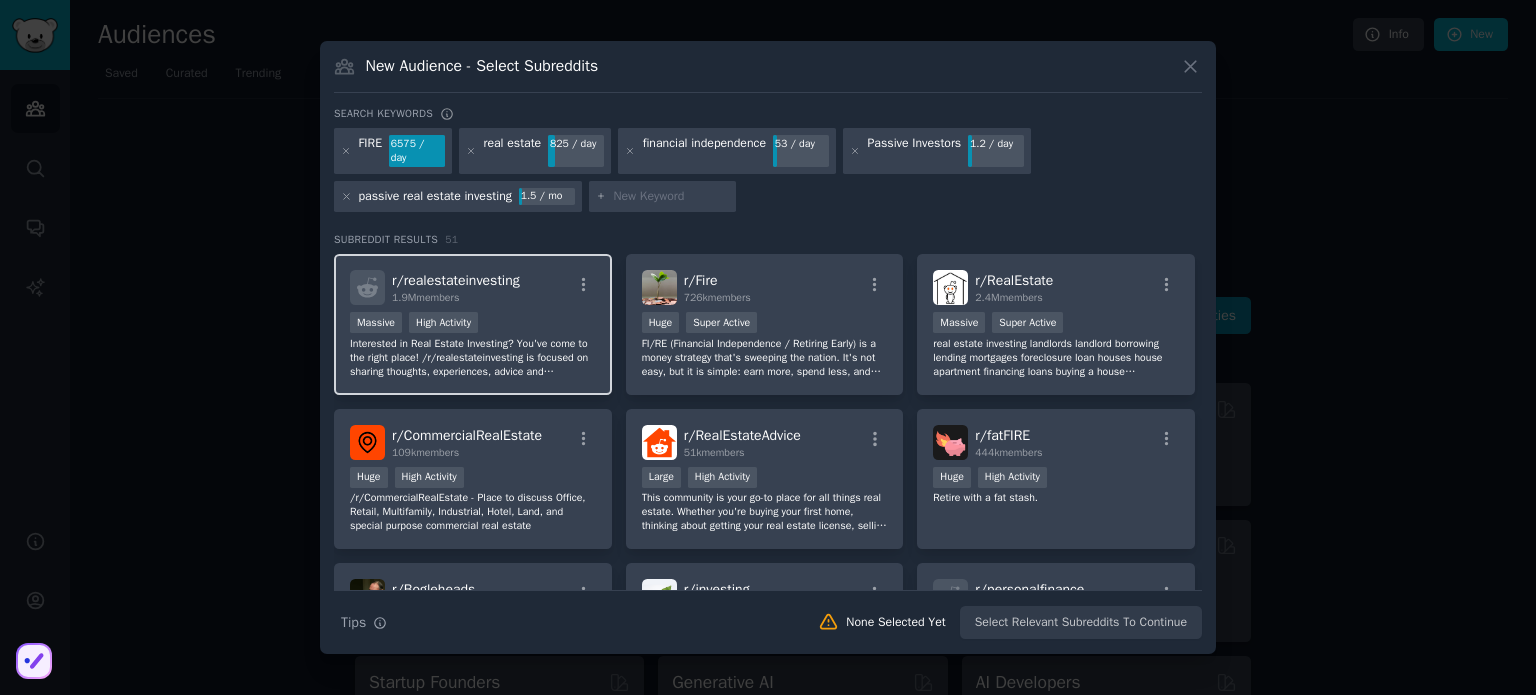click on ">= 80th percentile for submissions / day Massive High Activity" at bounding box center (473, 324) 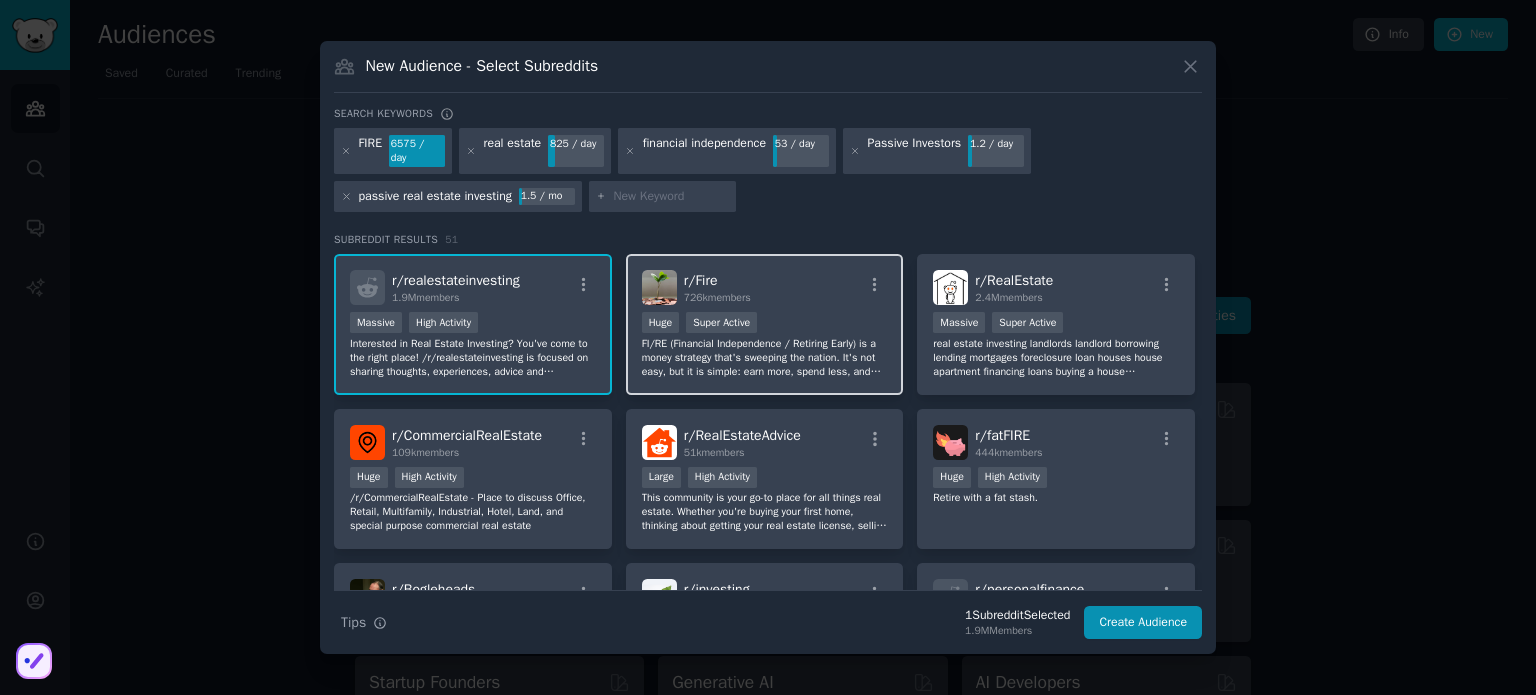 click on ">= 95th percentile for submissions / day Huge Super Active" at bounding box center [765, 324] 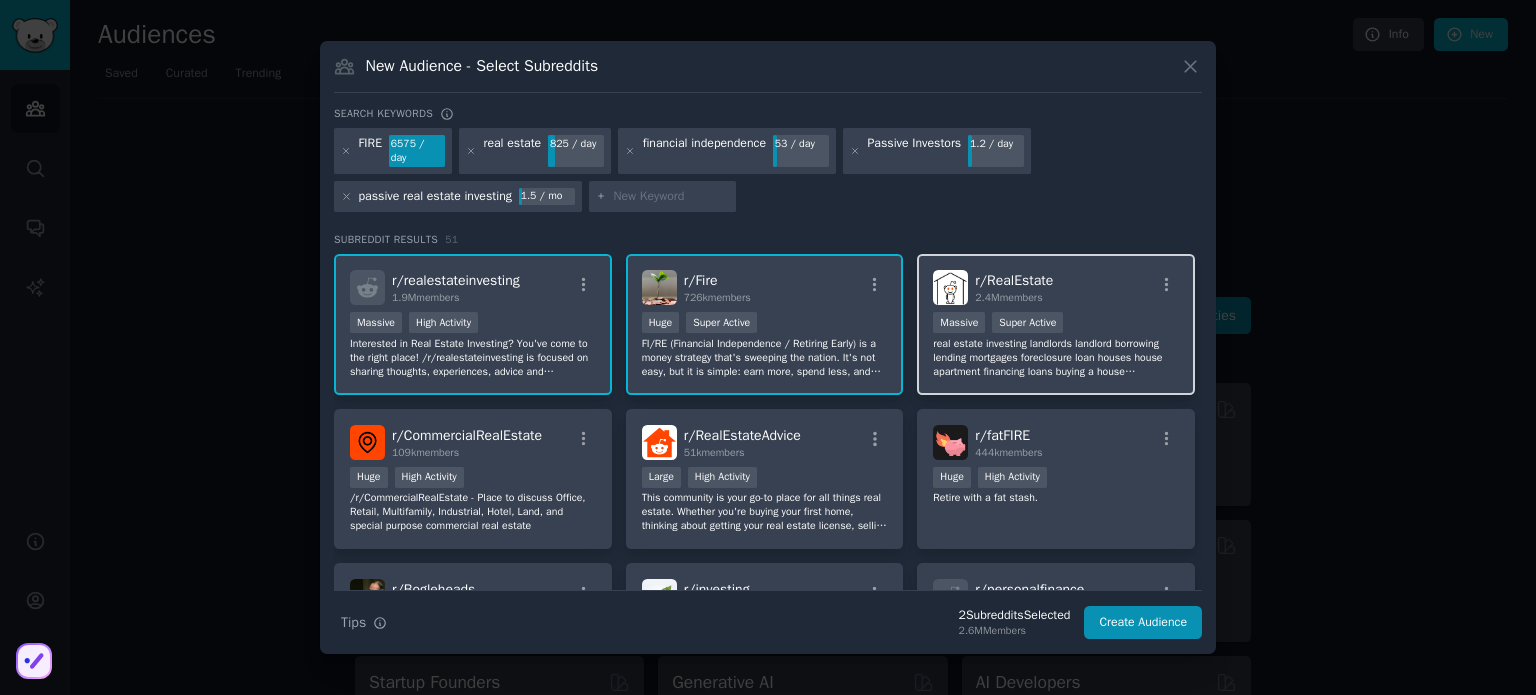 click on "Massive Super Active" at bounding box center (1056, 324) 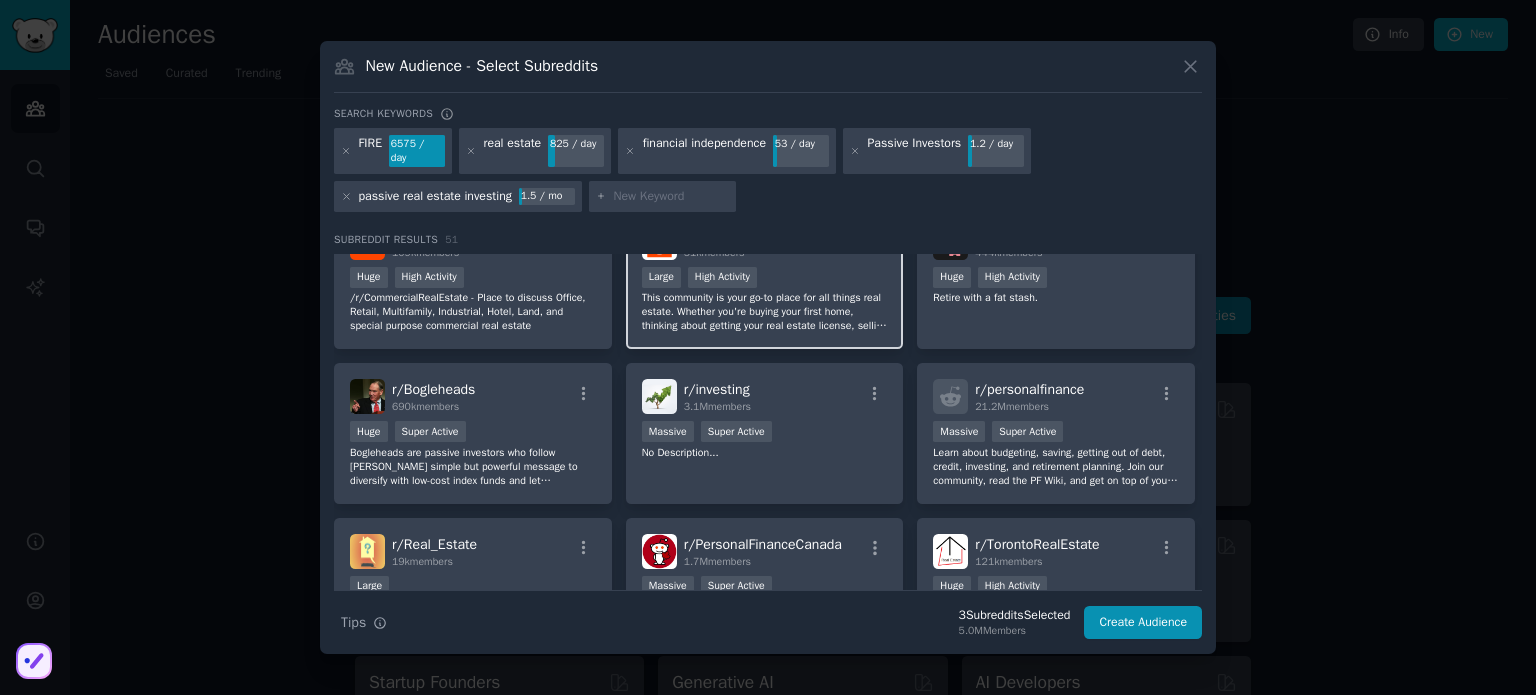 scroll, scrollTop: 0, scrollLeft: 0, axis: both 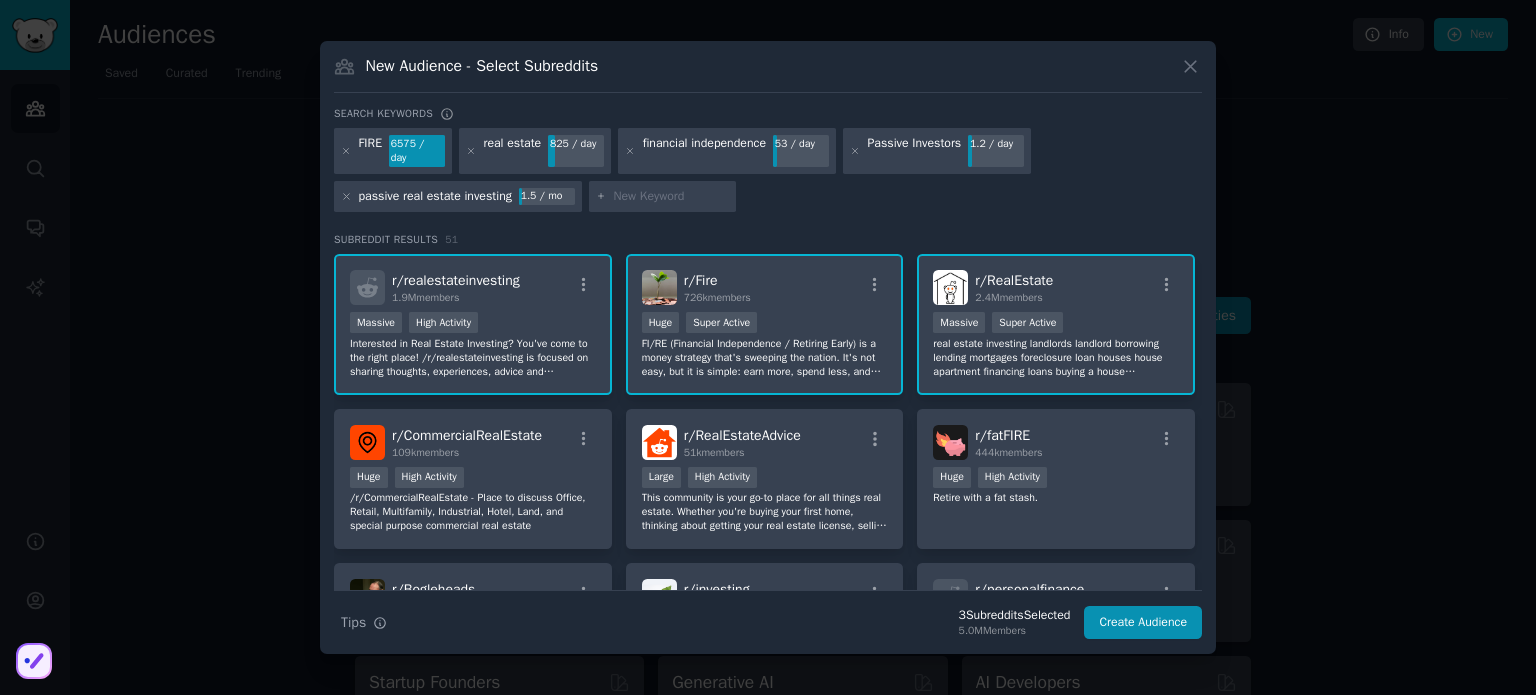 click on "real estate
investing
landlords
landlord
borrowing
lending
mortgages
foreclosure
loan
houses
house
apartment
financing
loans
buying a house
foreclosures
foreclosure
forbearance
home buying
homebuying
first time homebuyer" at bounding box center (1056, 358) 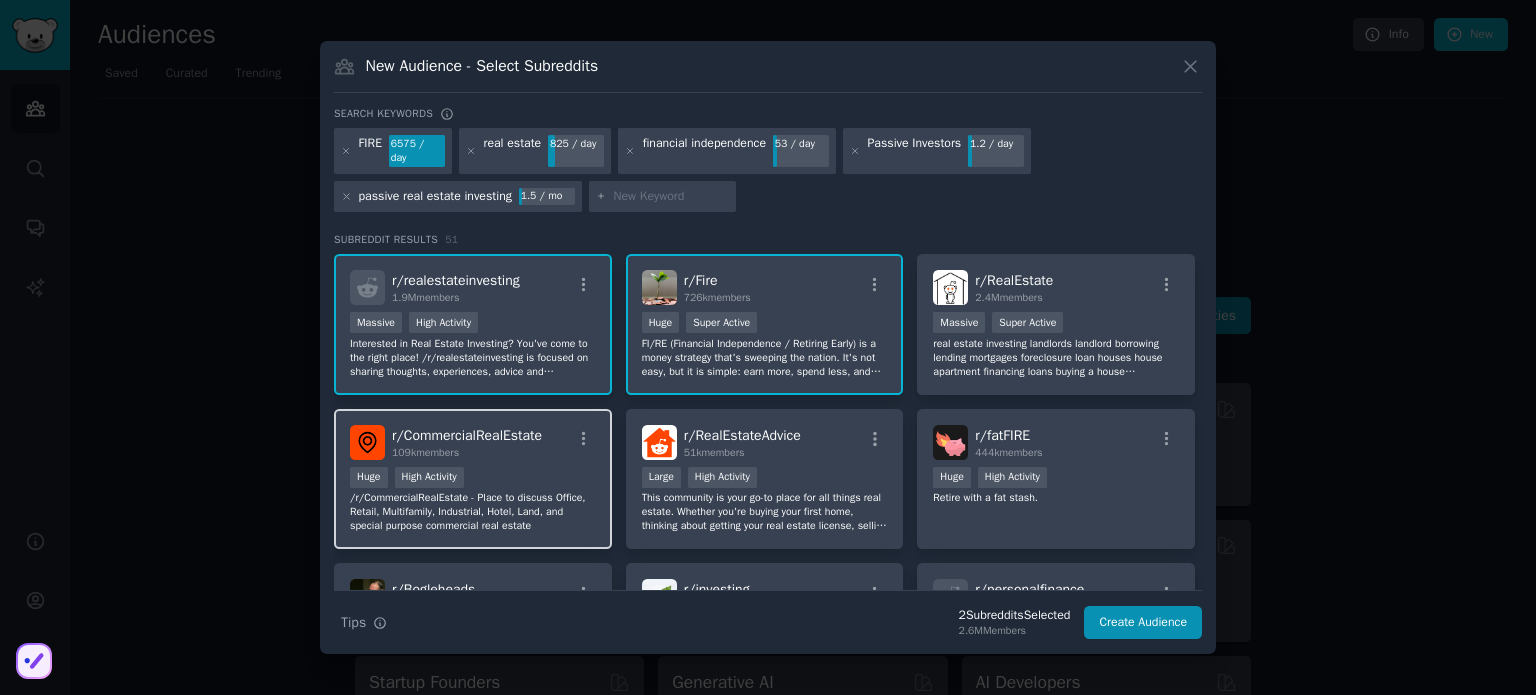 click on "/r/CommercialRealEstate -  Place to discuss Office, Retail, Multifamily,  Industrial, Hotel, Land, and special purpose commercial real estate" at bounding box center (473, 512) 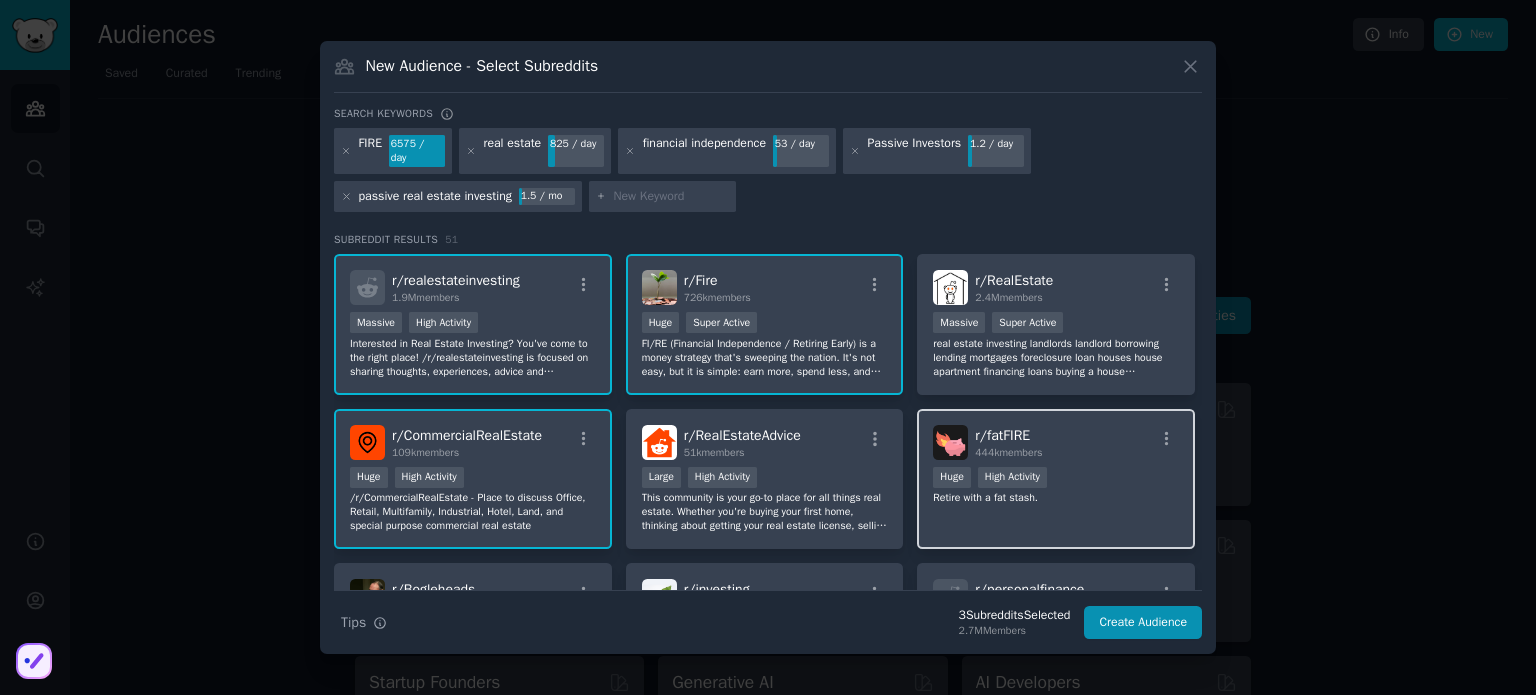 click on "Retire with a fat stash." at bounding box center (1056, 498) 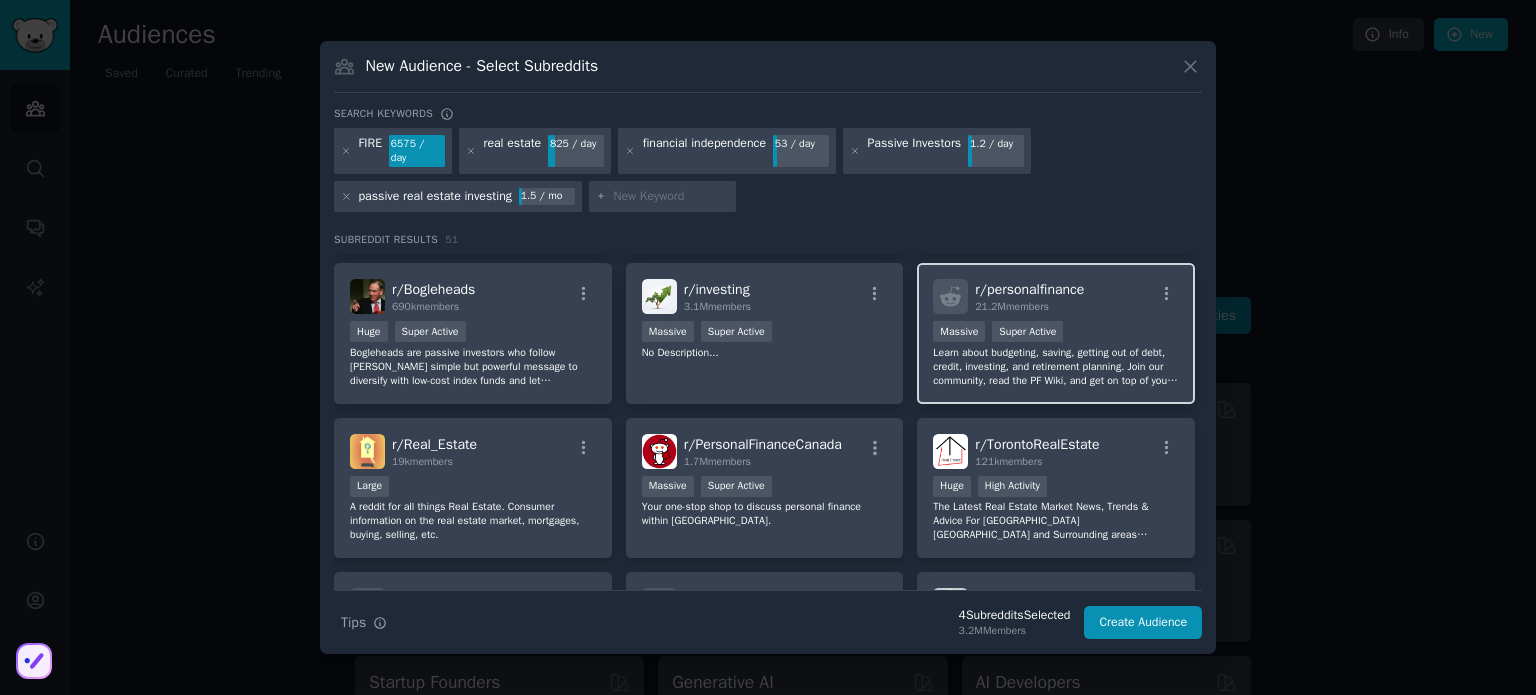 scroll, scrollTop: 500, scrollLeft: 0, axis: vertical 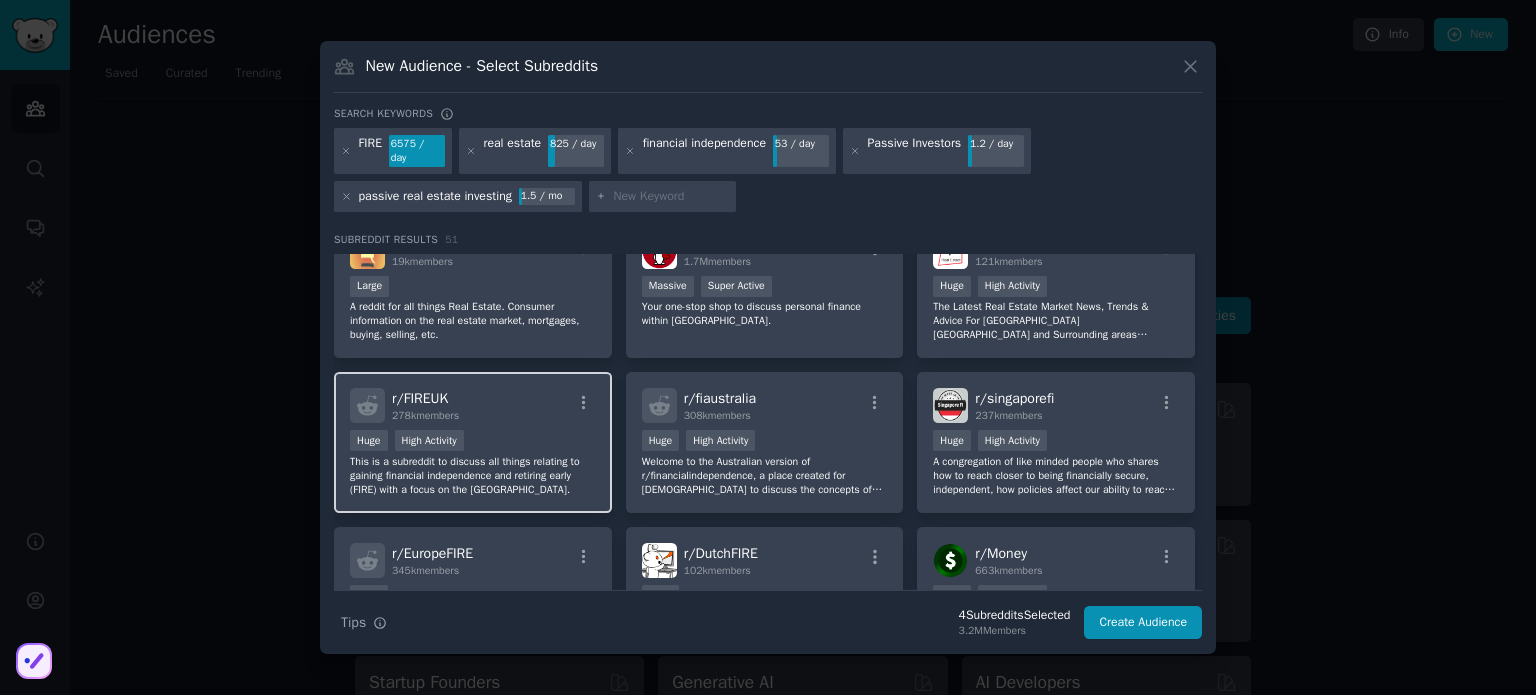 click on "Huge High Activity" at bounding box center [473, 442] 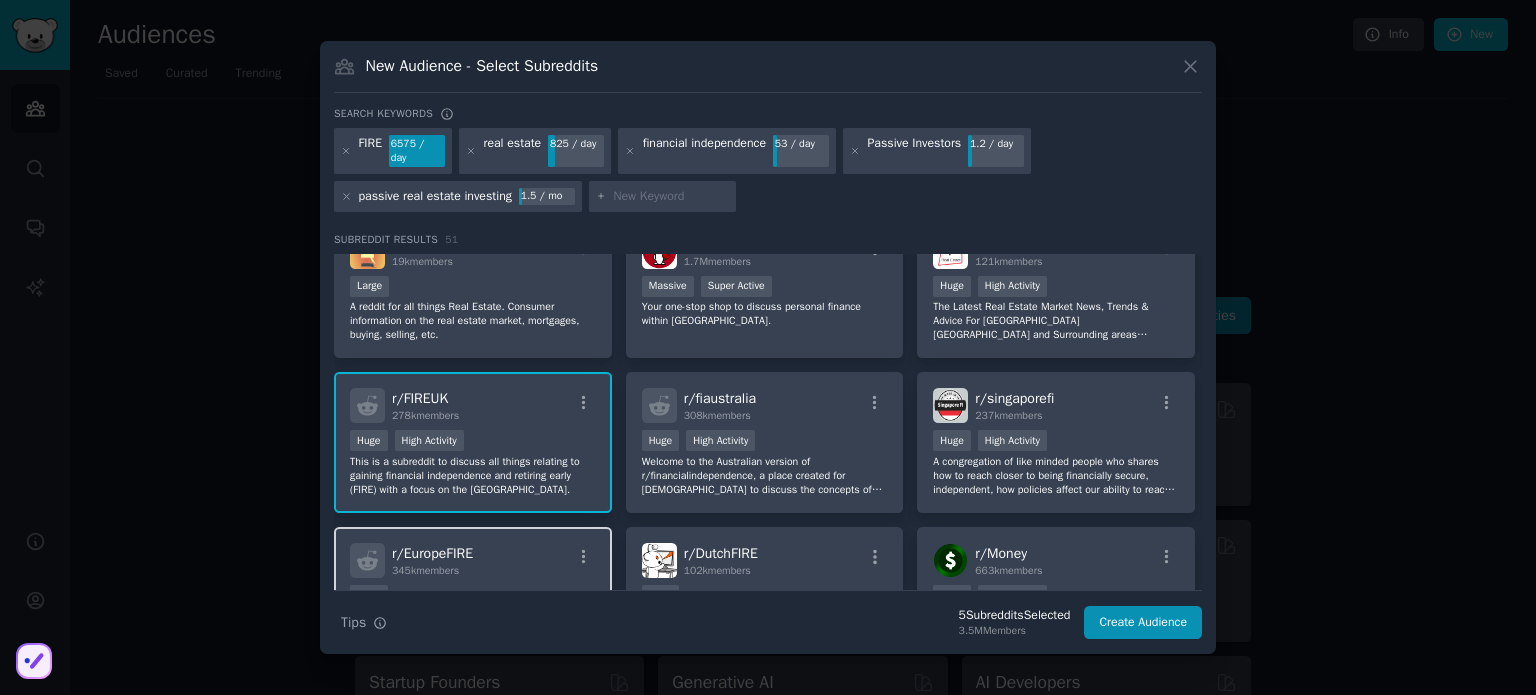 click on "r/ EuropeFIRE 345k  members" at bounding box center [473, 560] 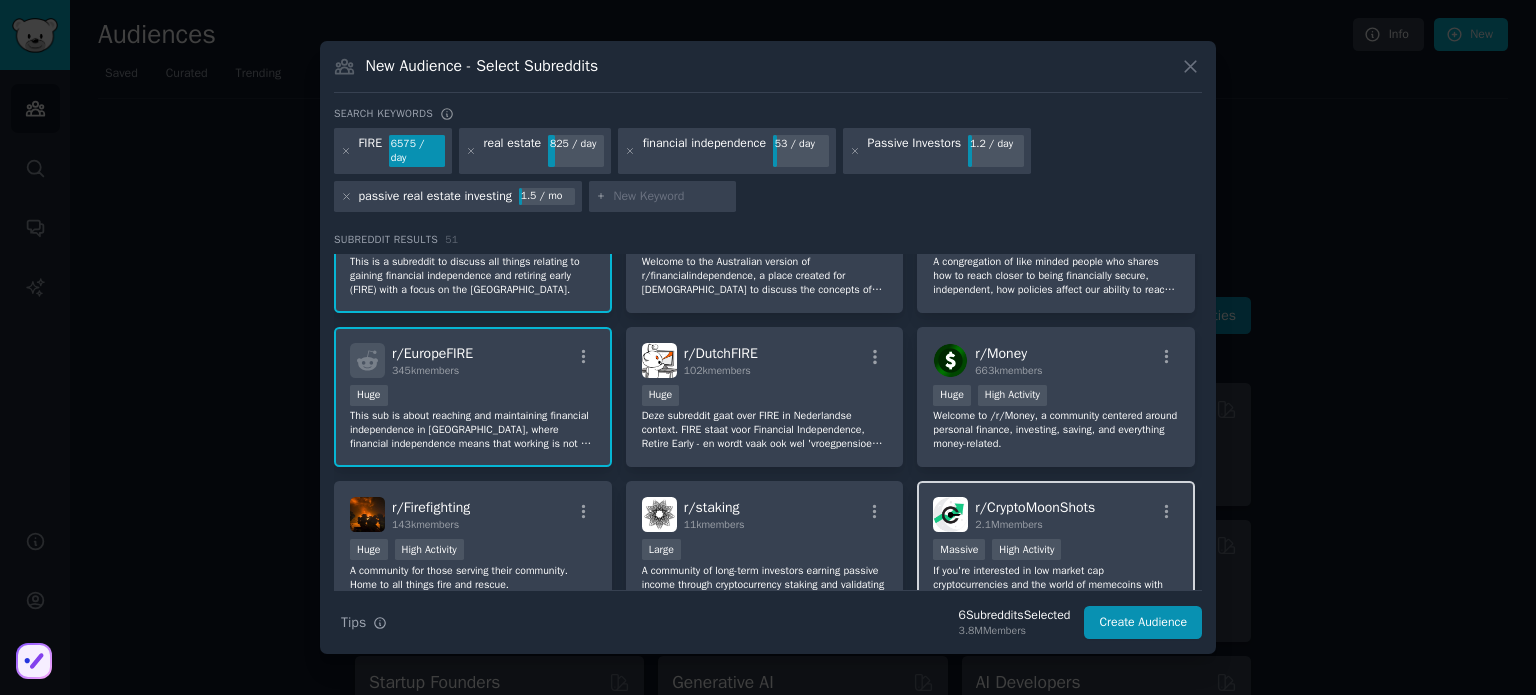 scroll, scrollTop: 900, scrollLeft: 0, axis: vertical 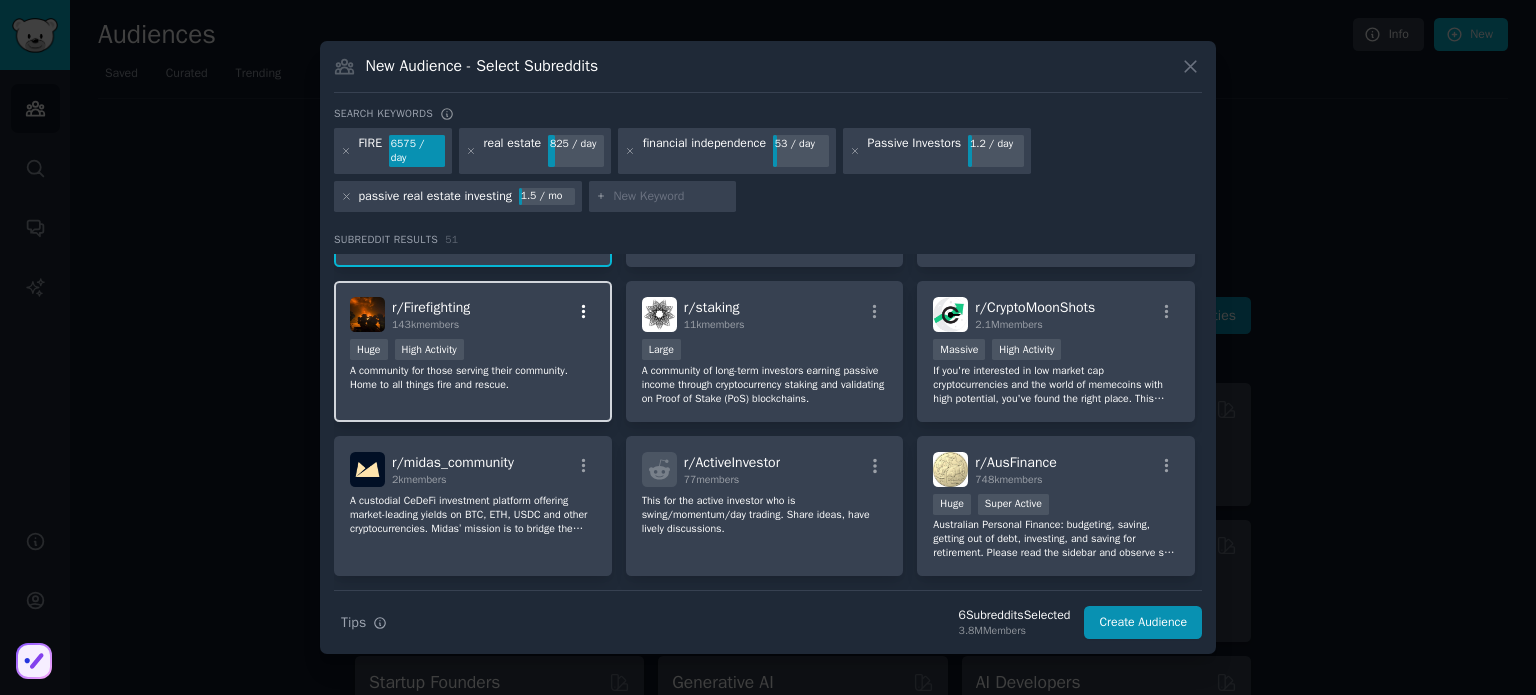 click 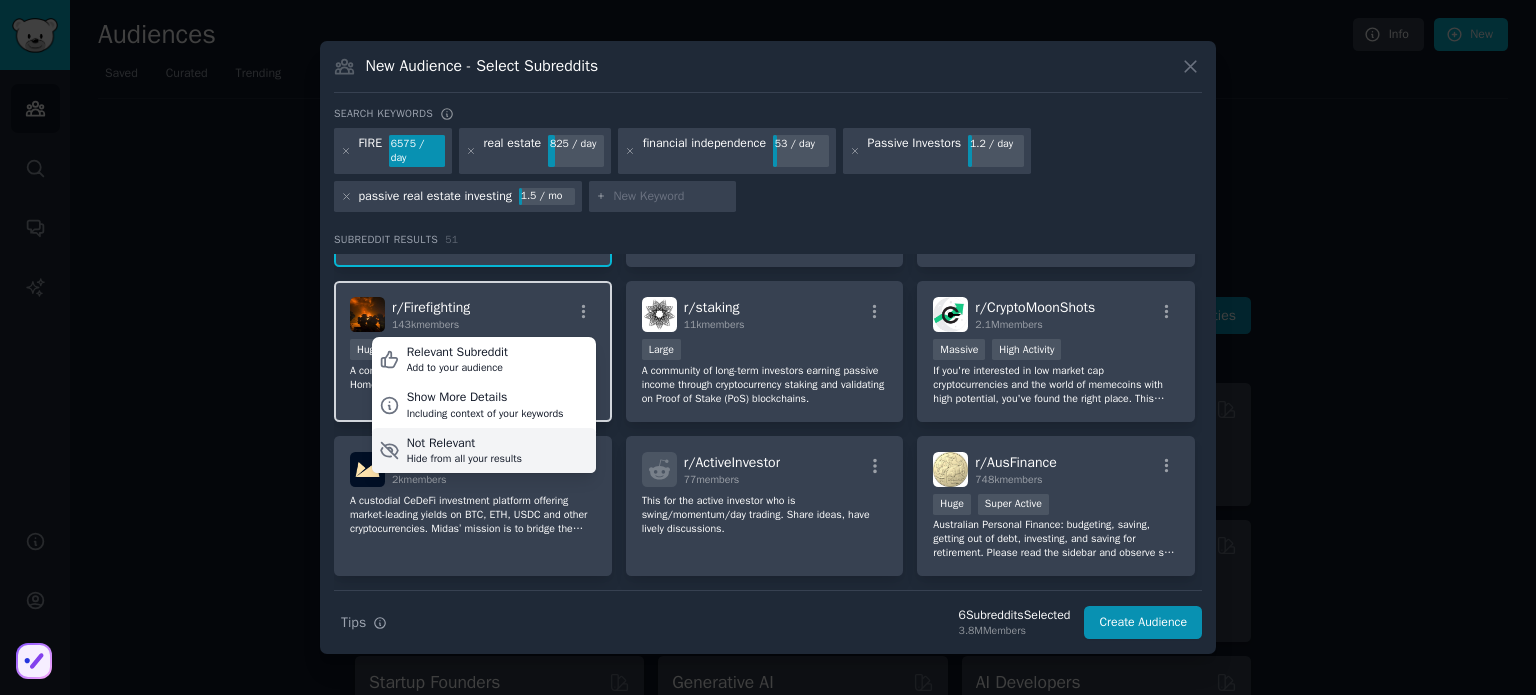 click on "Hide from all your results" at bounding box center [464, 459] 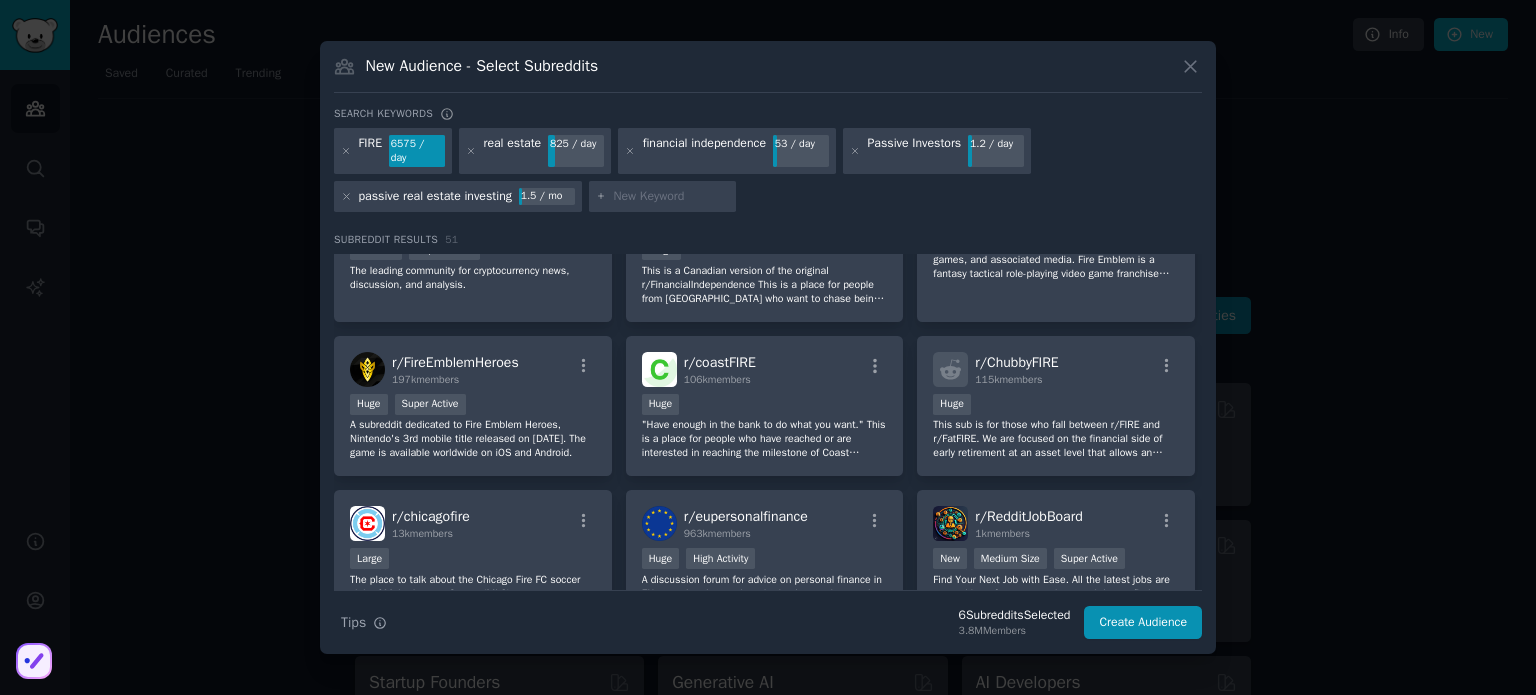 scroll, scrollTop: 1978, scrollLeft: 0, axis: vertical 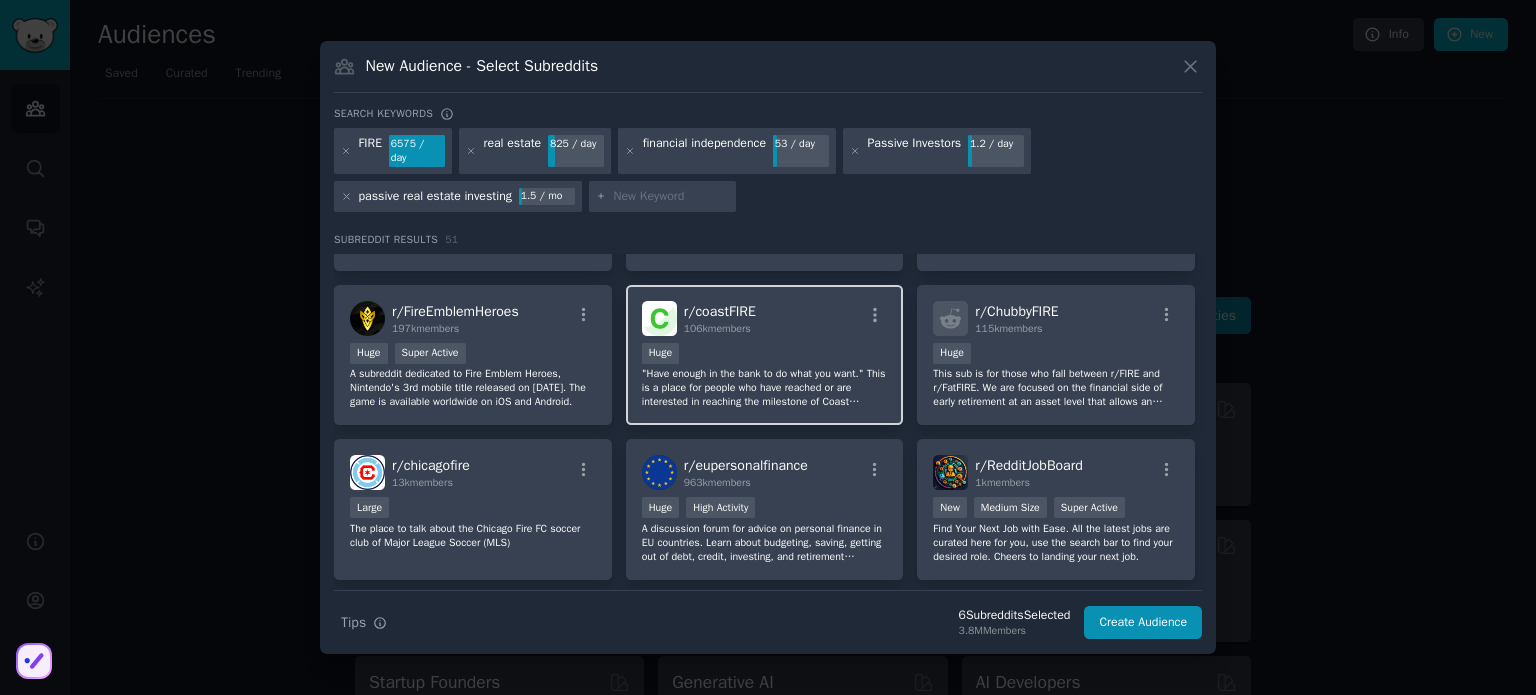 click on ""Have enough in the bank to do what you want." This is a place for people who have reached or are interested in reaching the milestone of Coast Financial Independence / Retire Early (aka Coast FIRE). Coast FIRE is when you have enough saved and invested that with no additional contributions, your net worth will increase with compounding growth to support a traditional retirement. Coast FIRE is all about using your savings to unlock freedom before hitting regular FIRE." at bounding box center [765, 388] 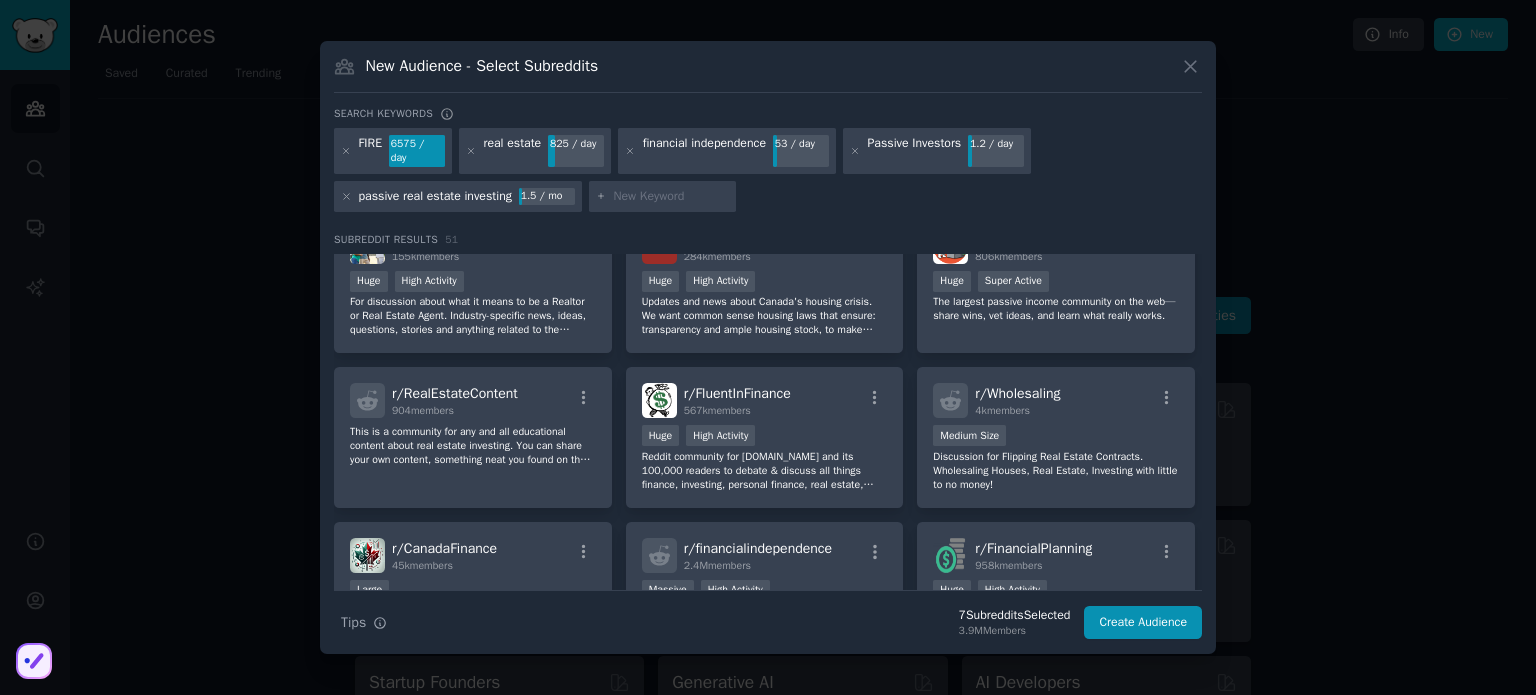 scroll, scrollTop: 932, scrollLeft: 0, axis: vertical 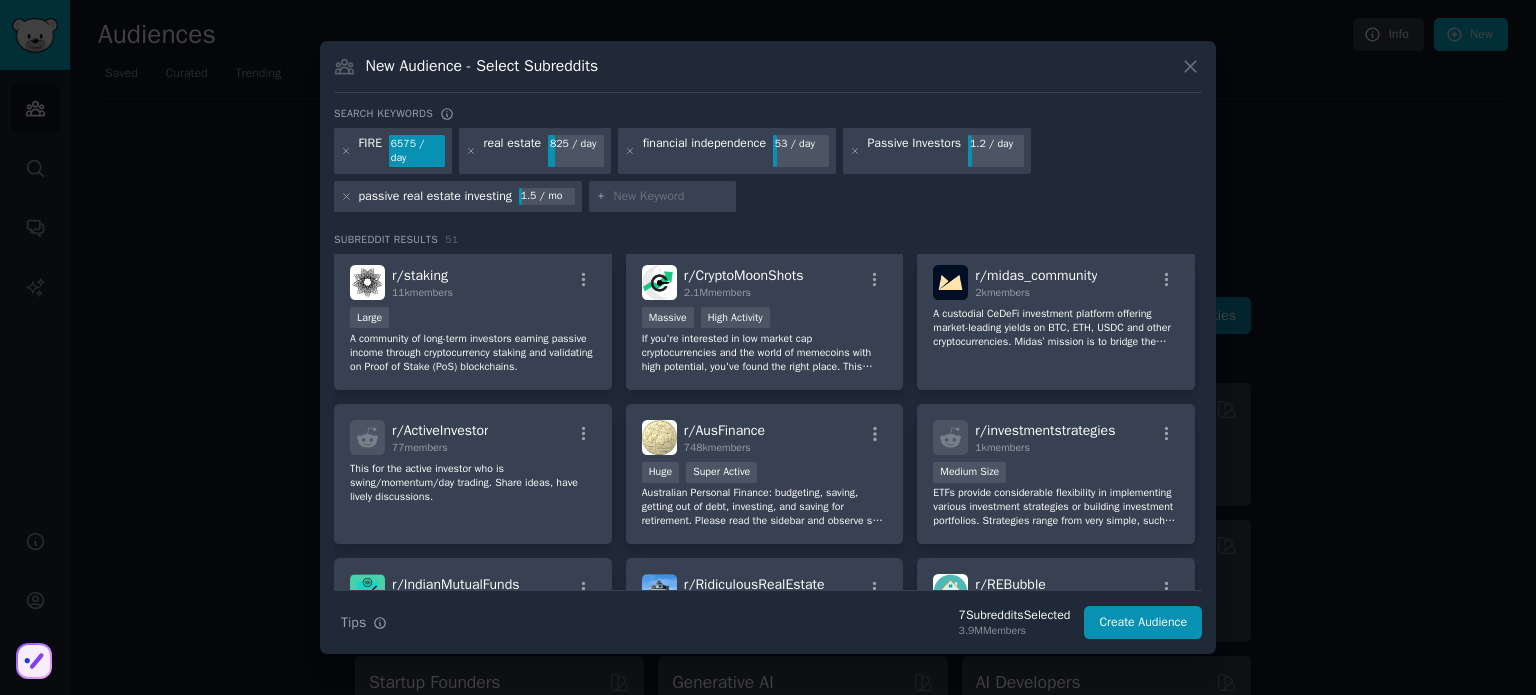 click at bounding box center [671, 197] 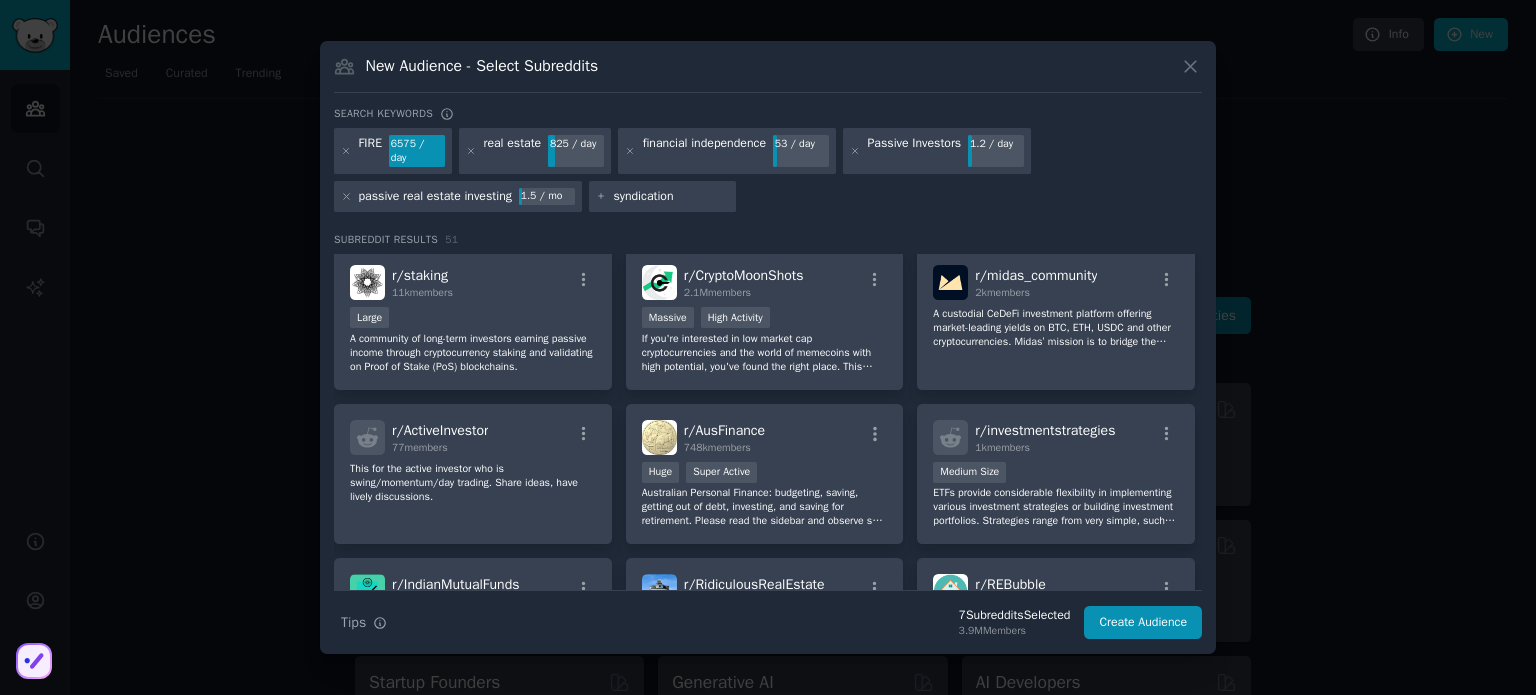 type on "syndications" 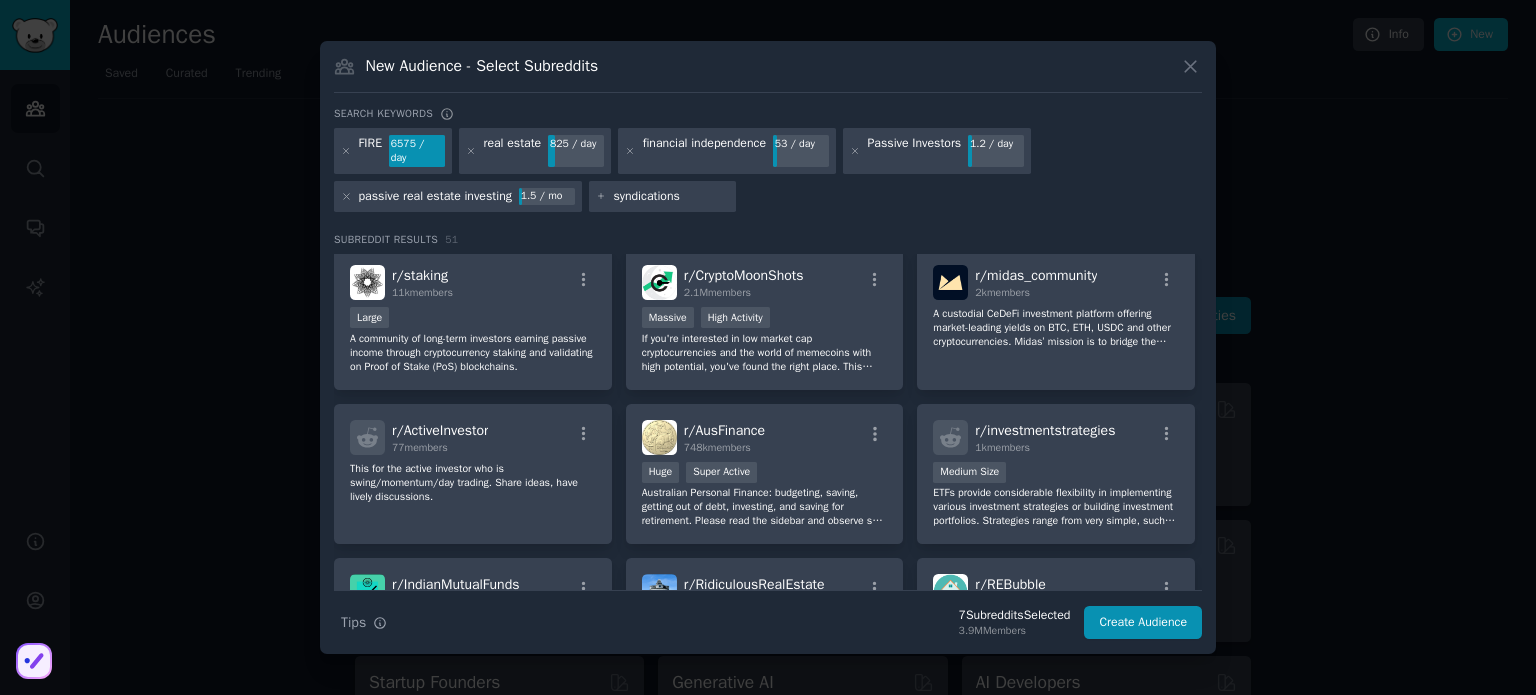 type 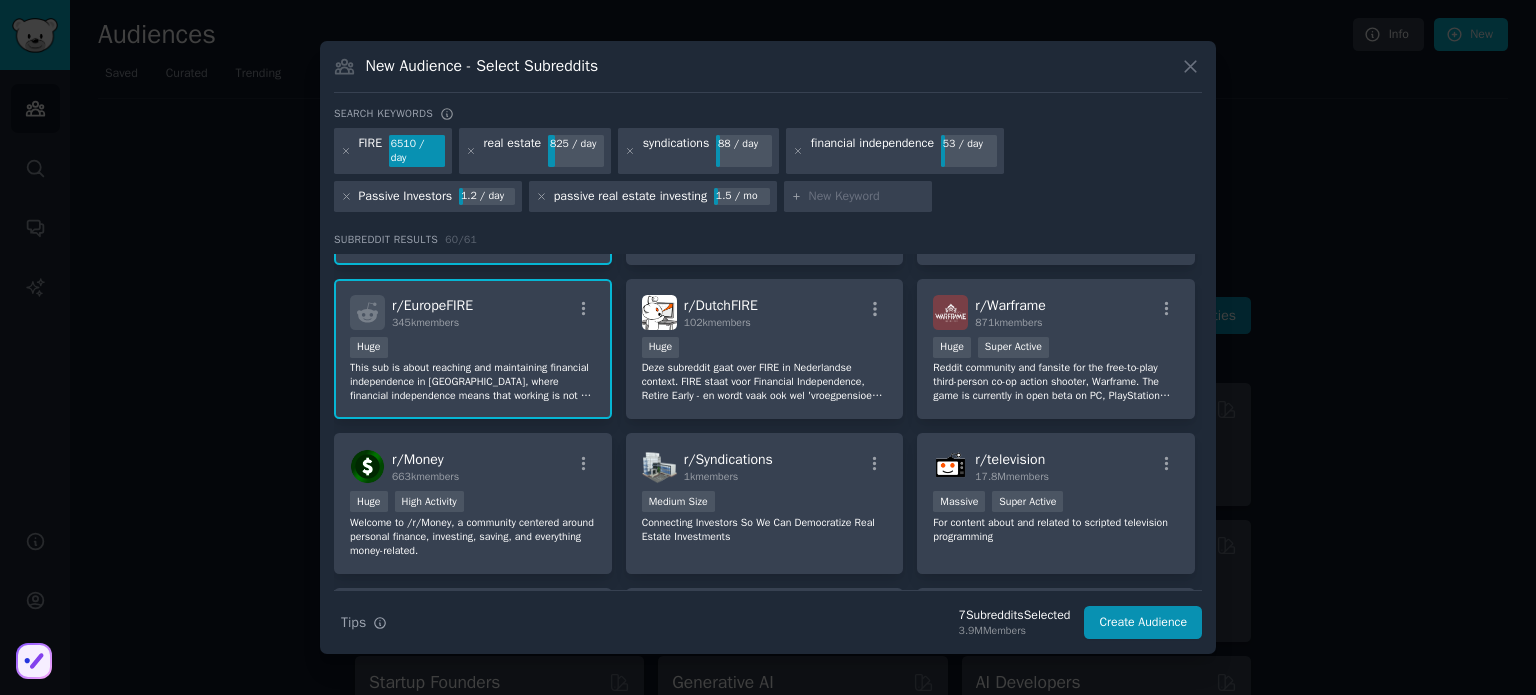 scroll, scrollTop: 848, scrollLeft: 0, axis: vertical 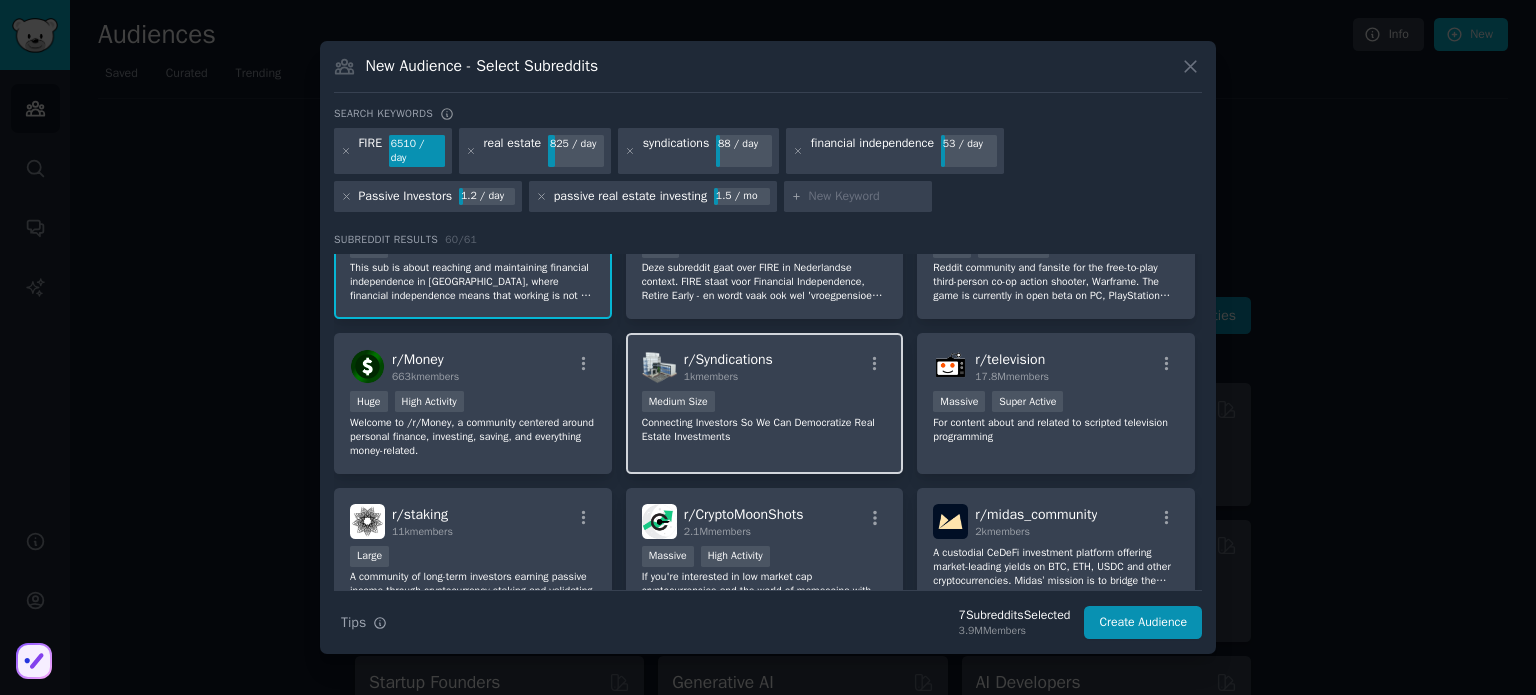 click on "Connecting Investors So We Can Democratize Real Estate Investments" at bounding box center [765, 430] 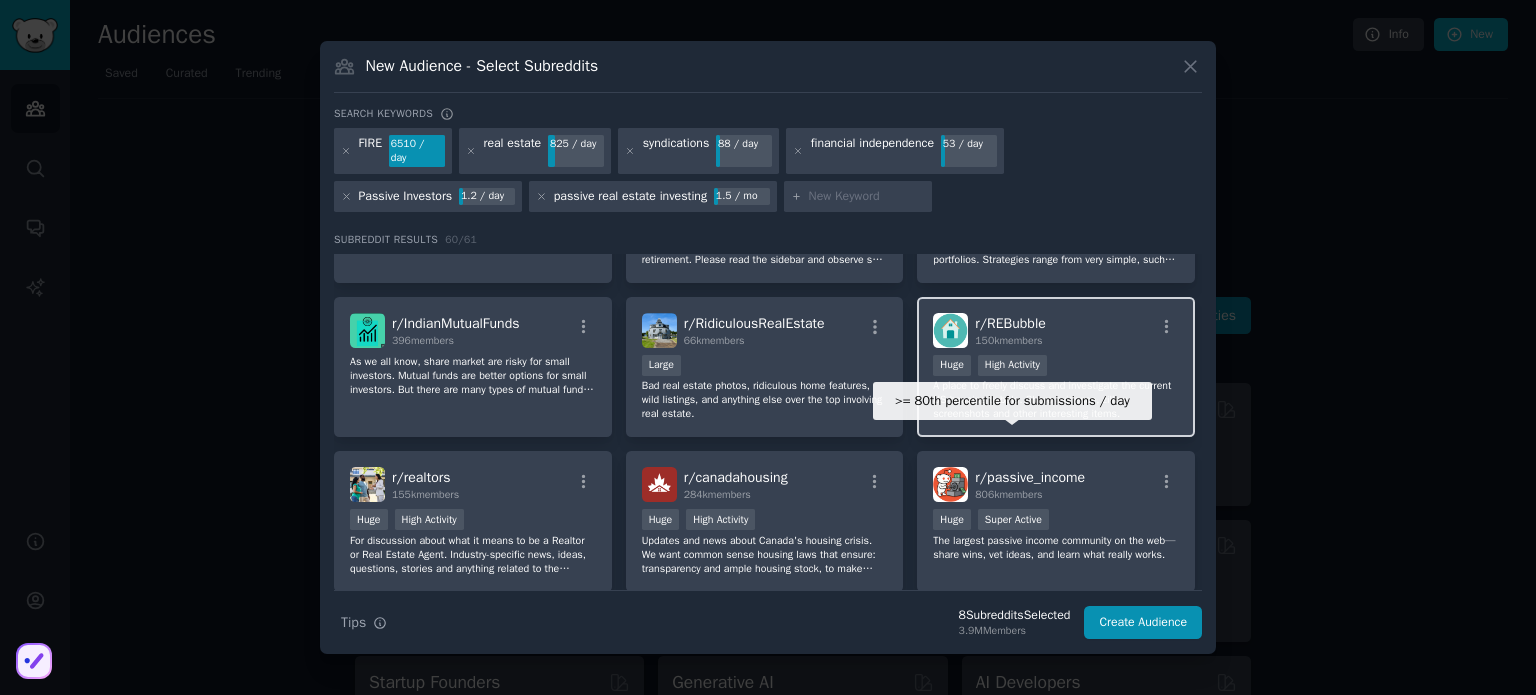 scroll, scrollTop: 1448, scrollLeft: 0, axis: vertical 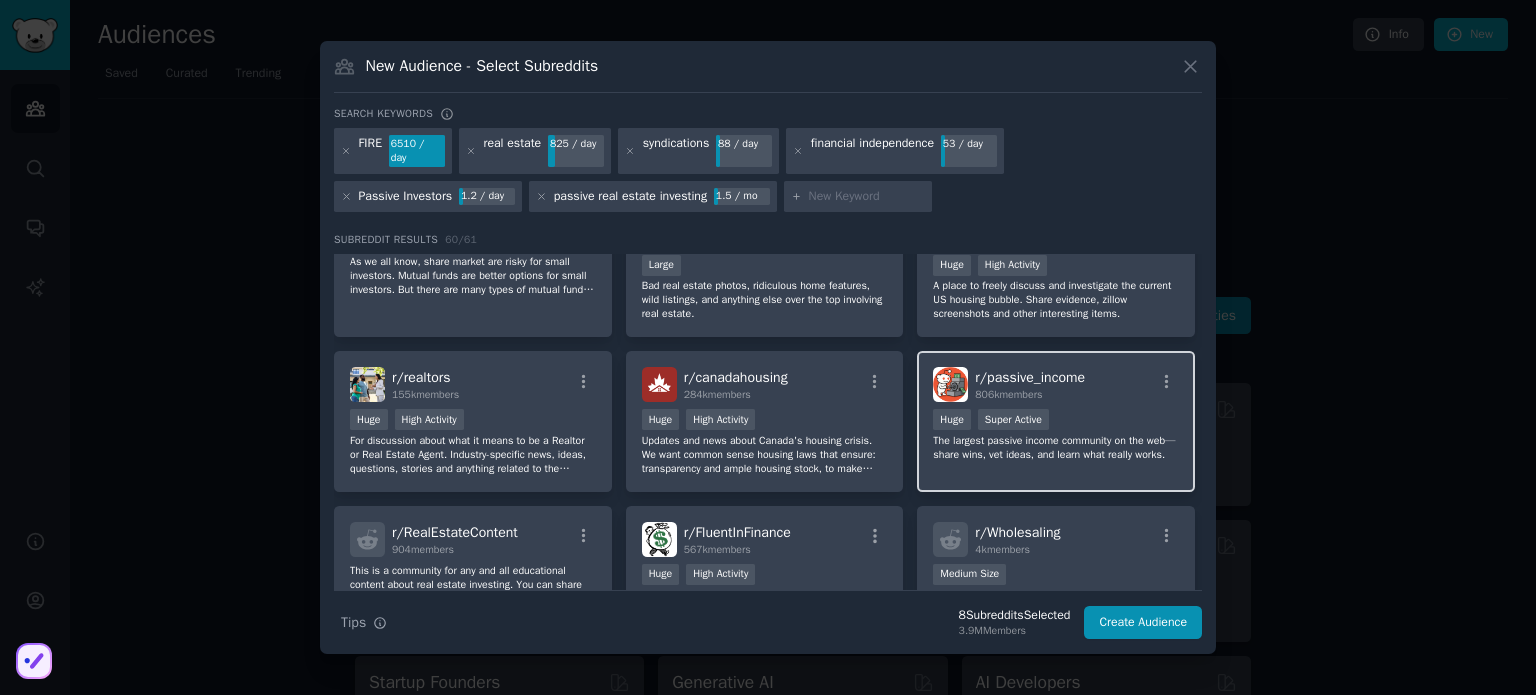 click on "Huge Super Active" at bounding box center (1056, 421) 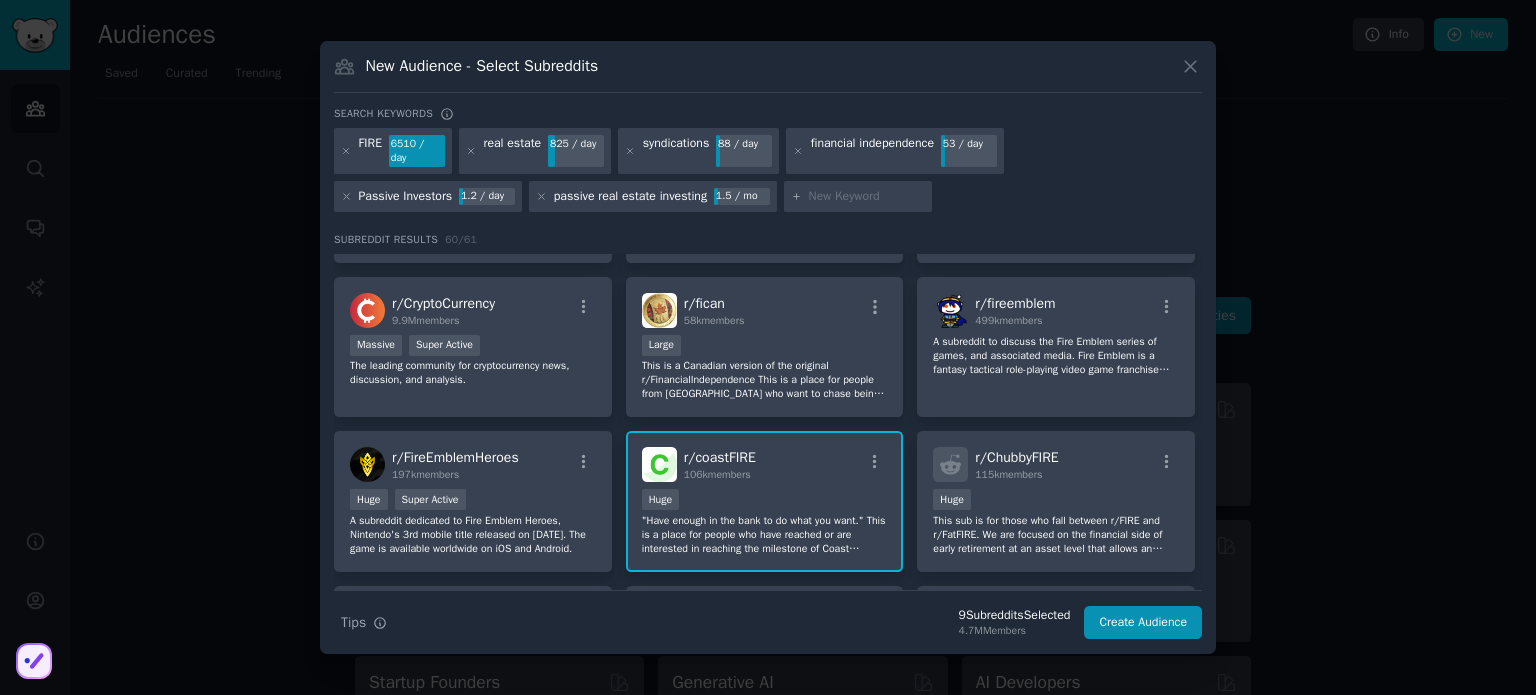 scroll, scrollTop: 2048, scrollLeft: 0, axis: vertical 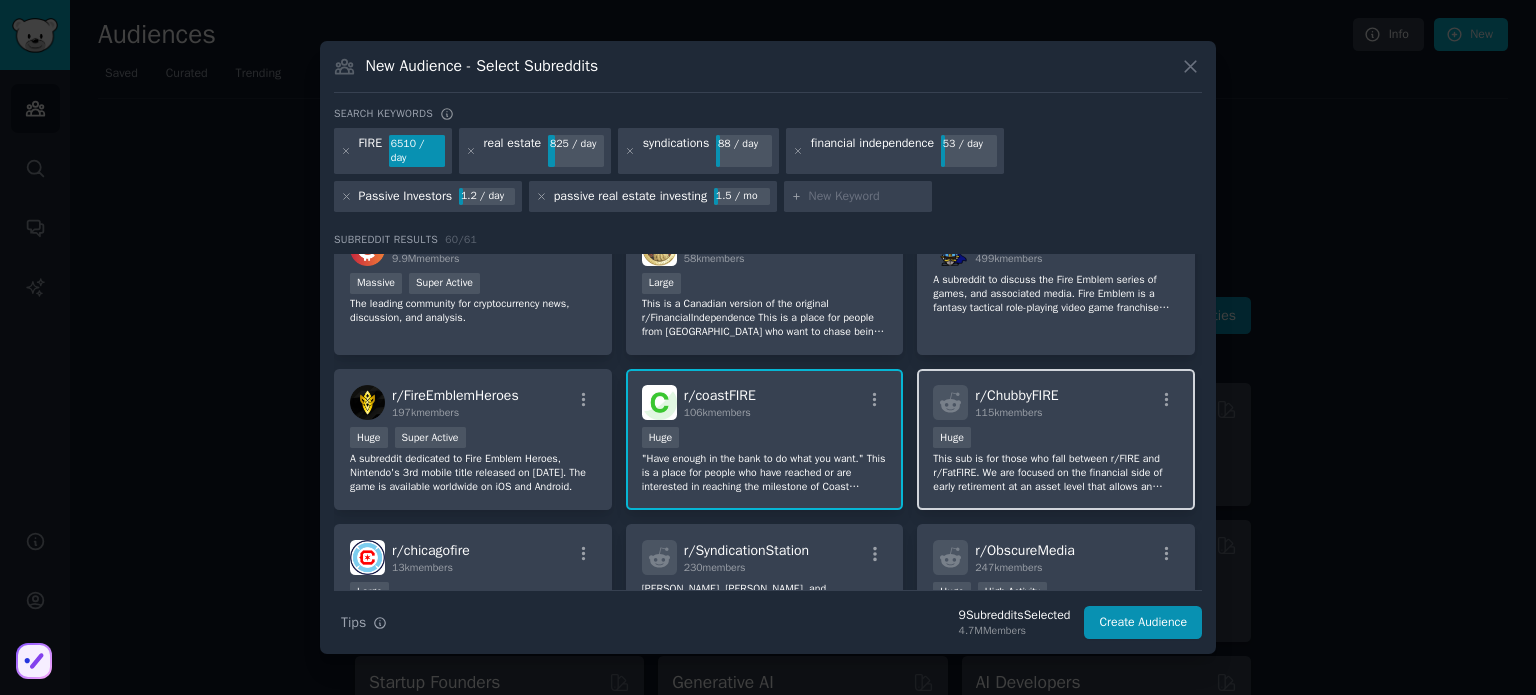 click on "Huge" at bounding box center [1056, 439] 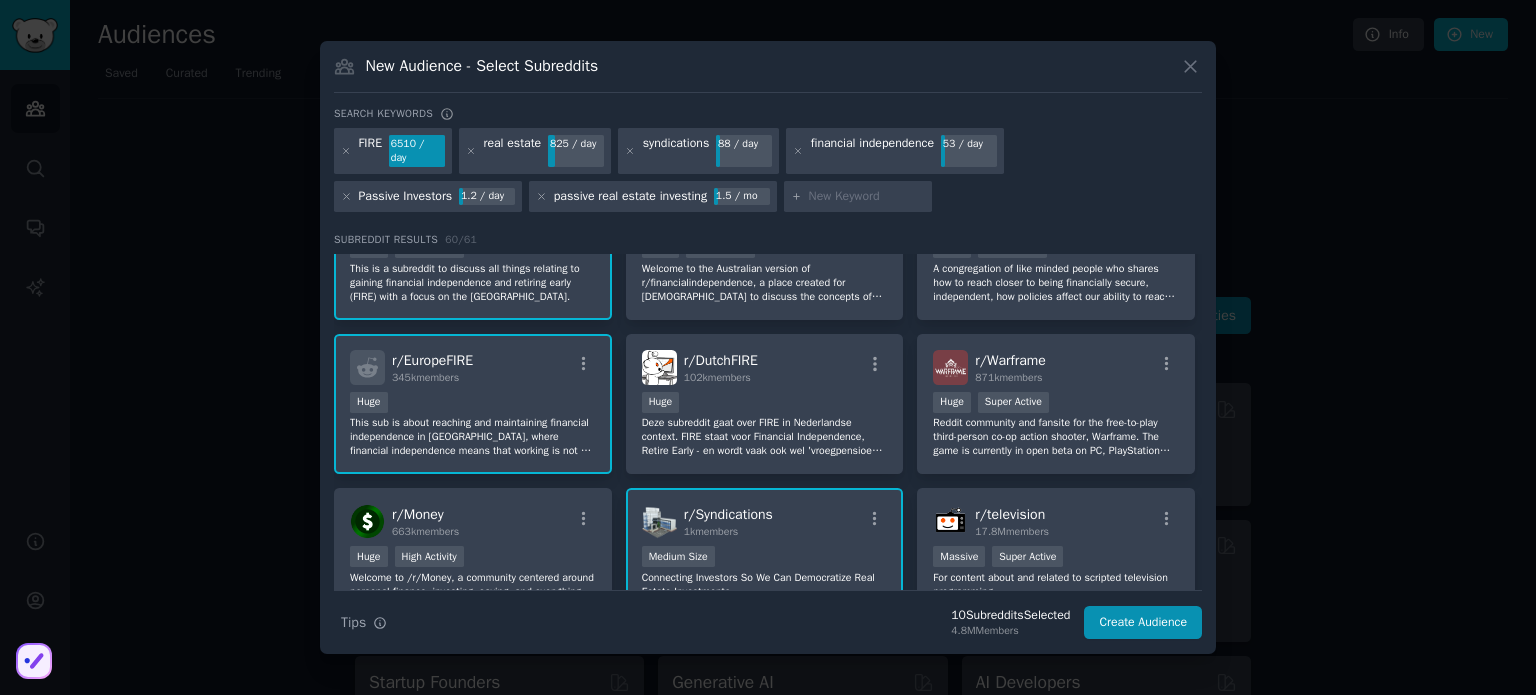 scroll, scrollTop: 0, scrollLeft: 0, axis: both 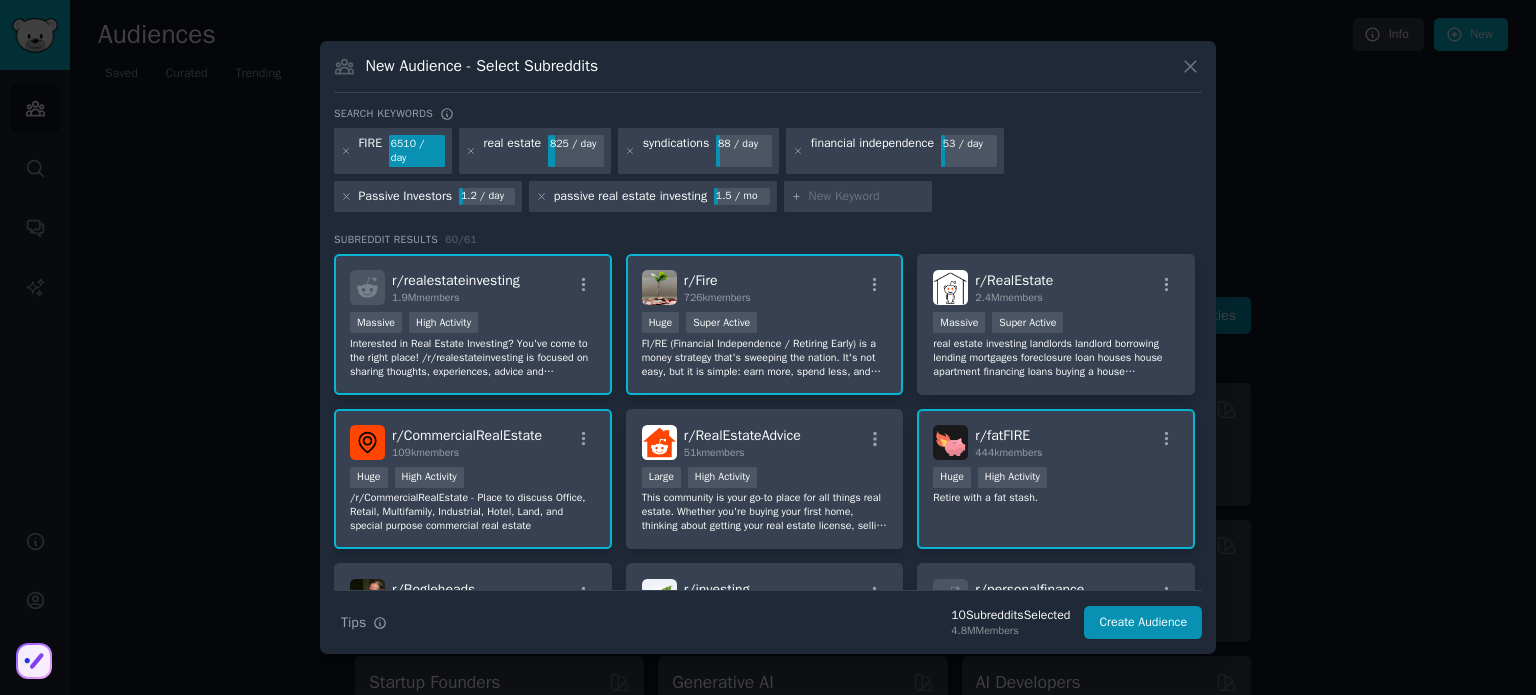click at bounding box center [867, 197] 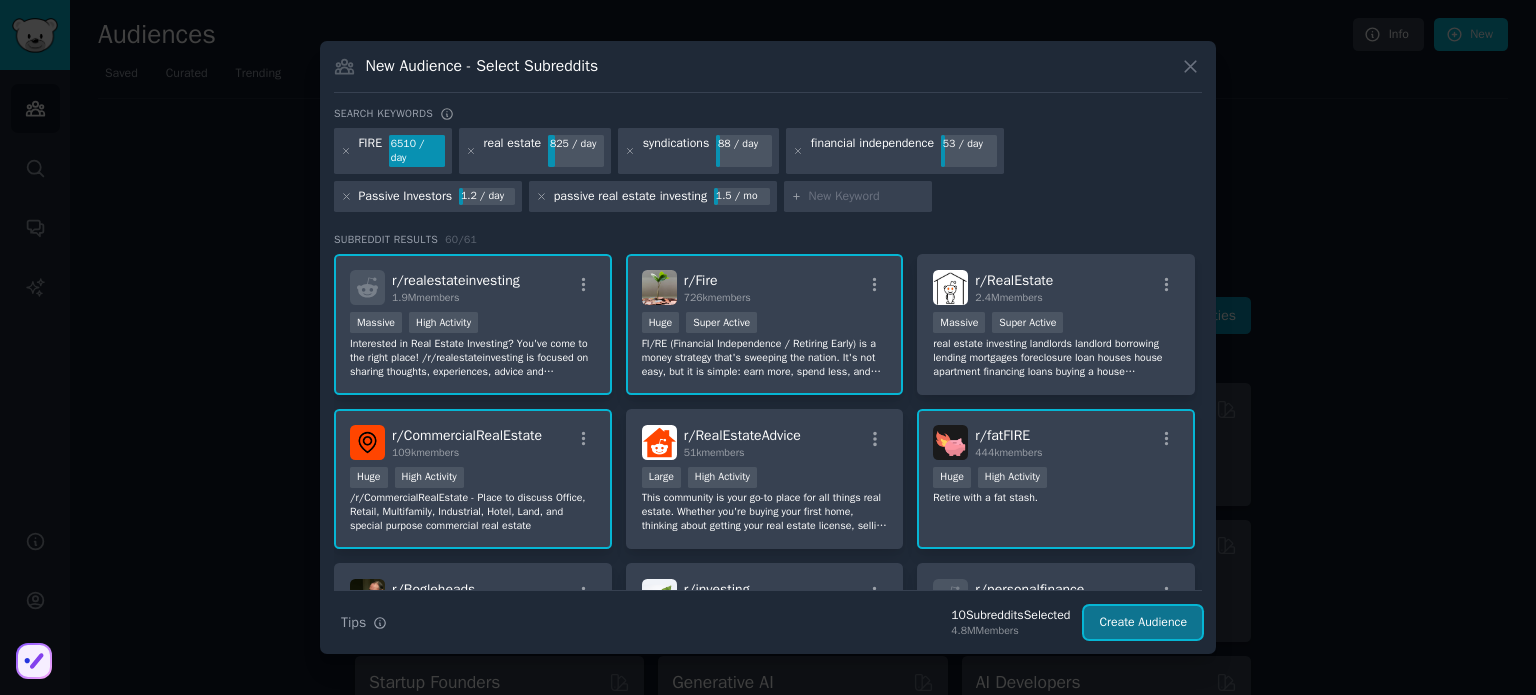 click on "Create Audience" at bounding box center (1143, 623) 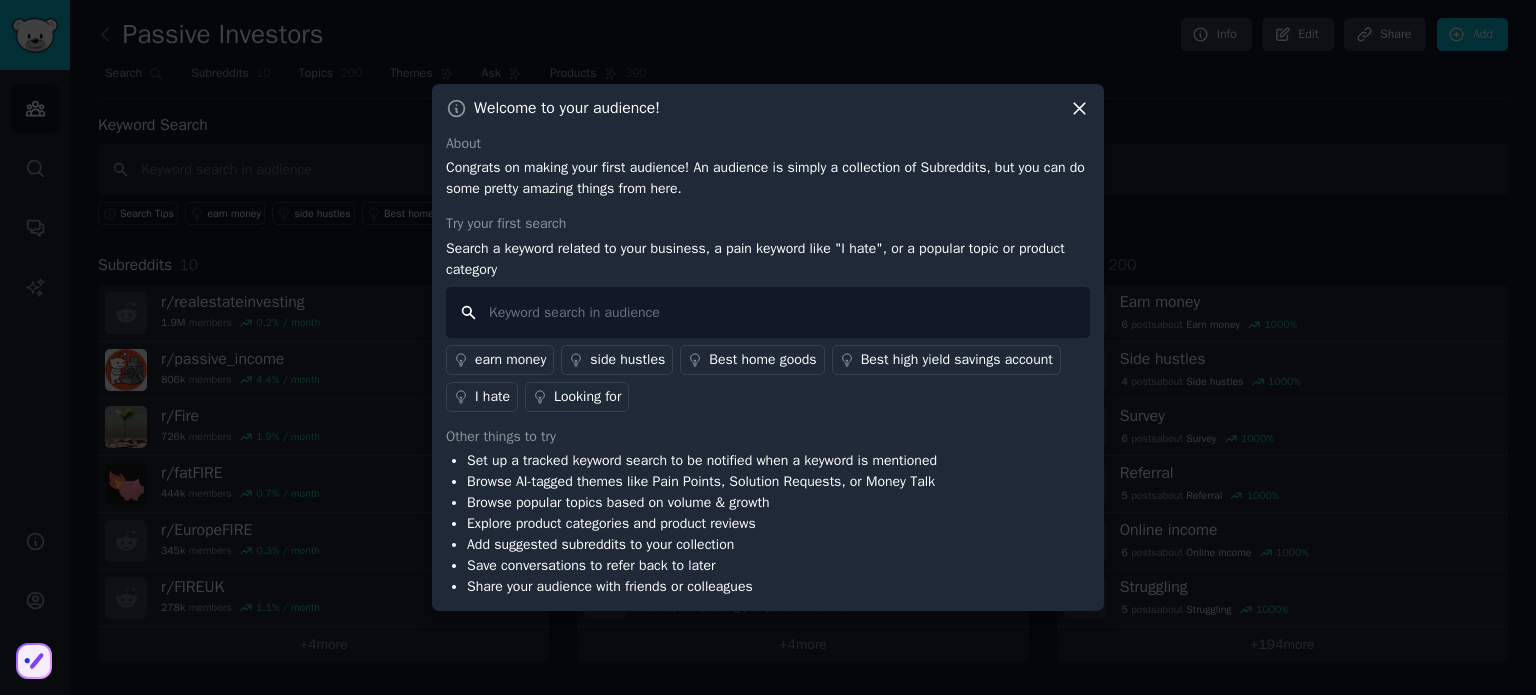 click at bounding box center [768, 312] 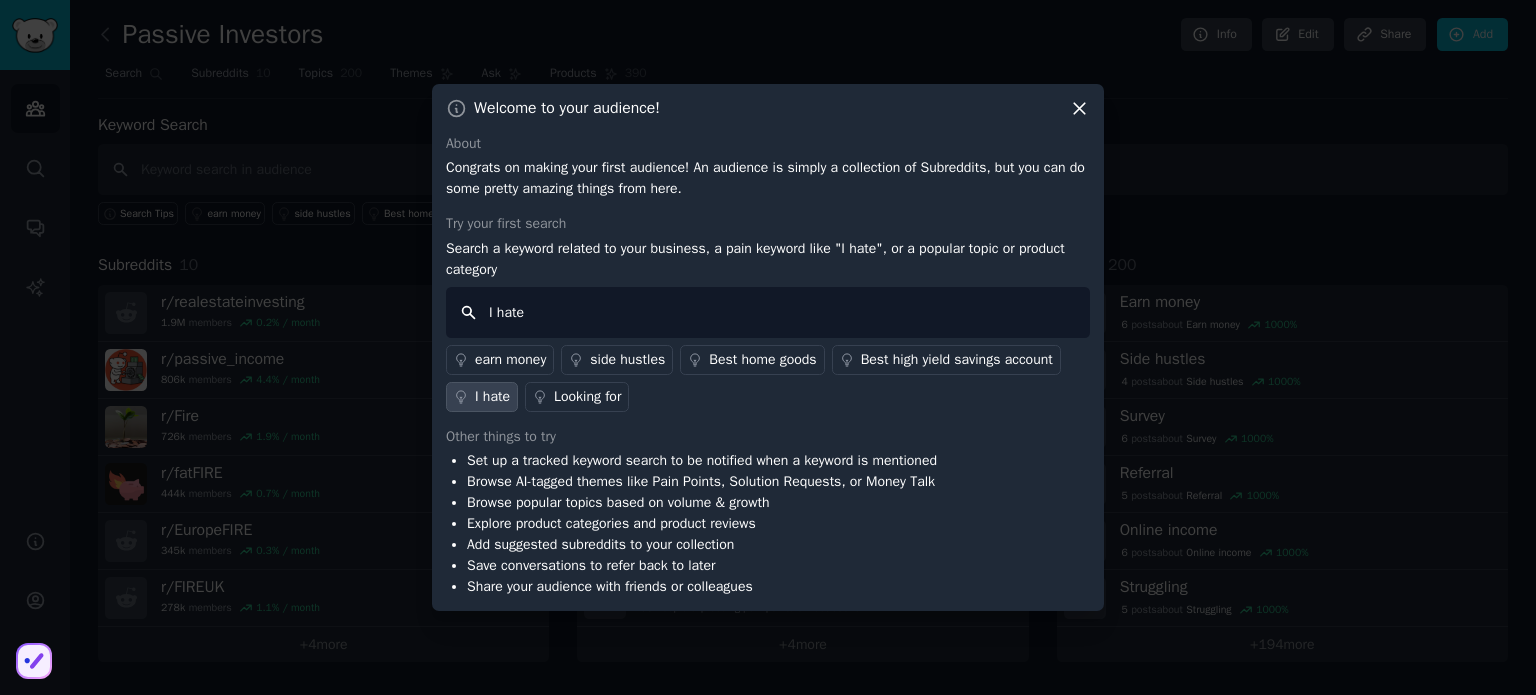 drag, startPoint x: 570, startPoint y: 312, endPoint x: 476, endPoint y: 301, distance: 94.641426 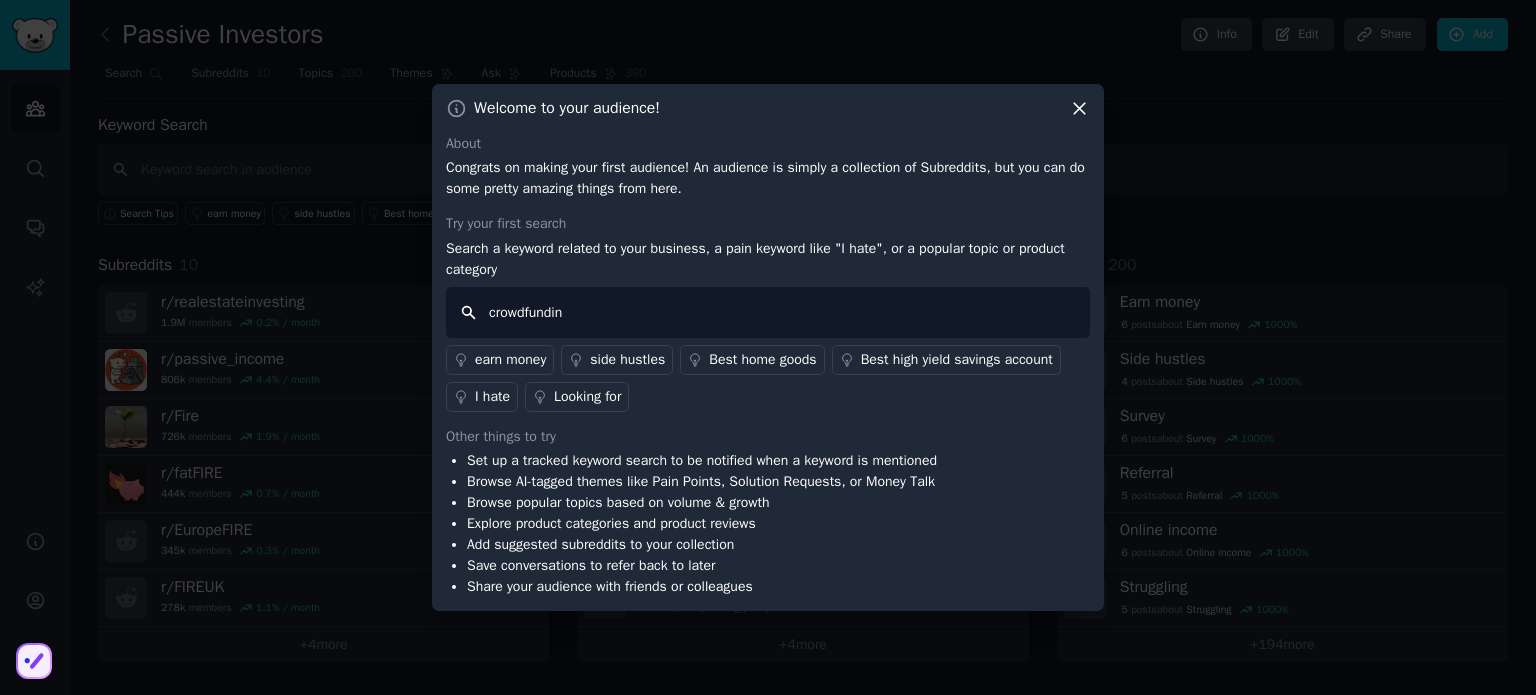 type on "crowdfunding" 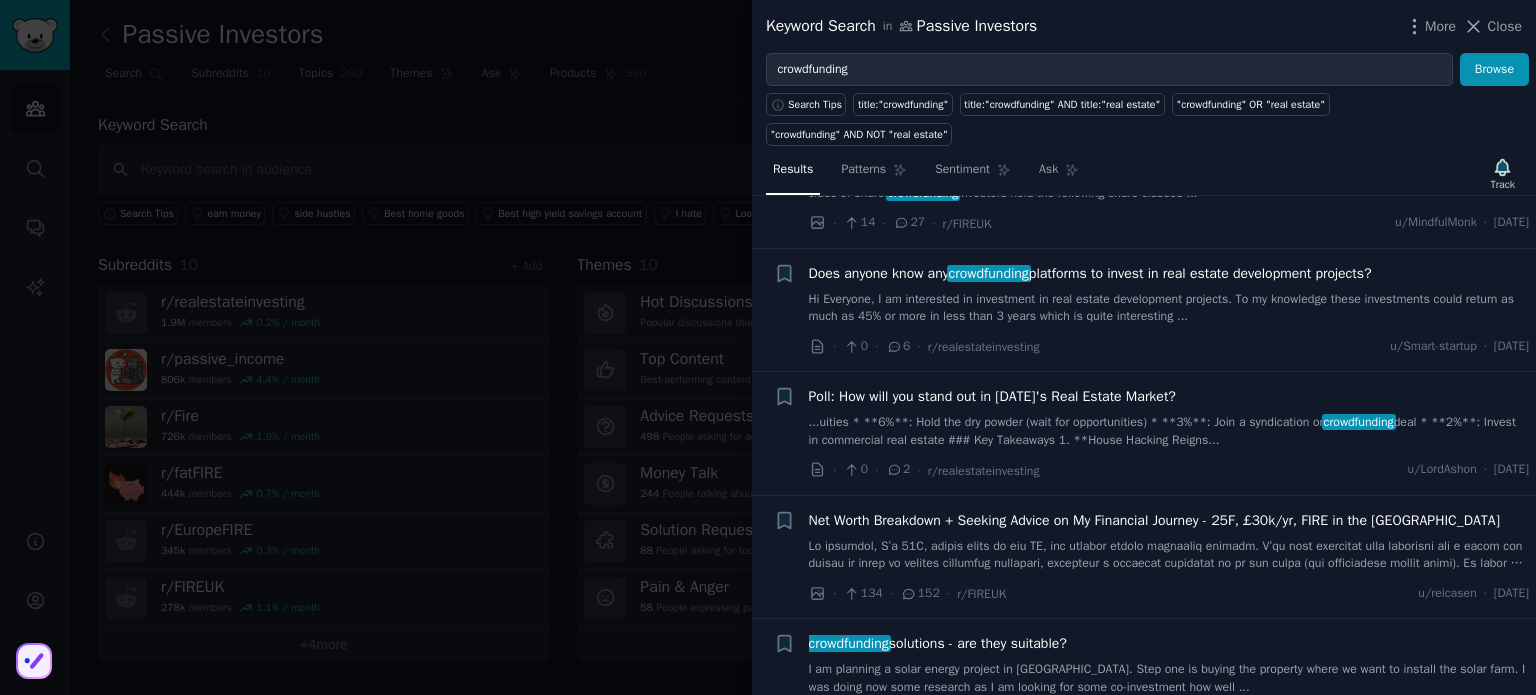 scroll, scrollTop: 0, scrollLeft: 0, axis: both 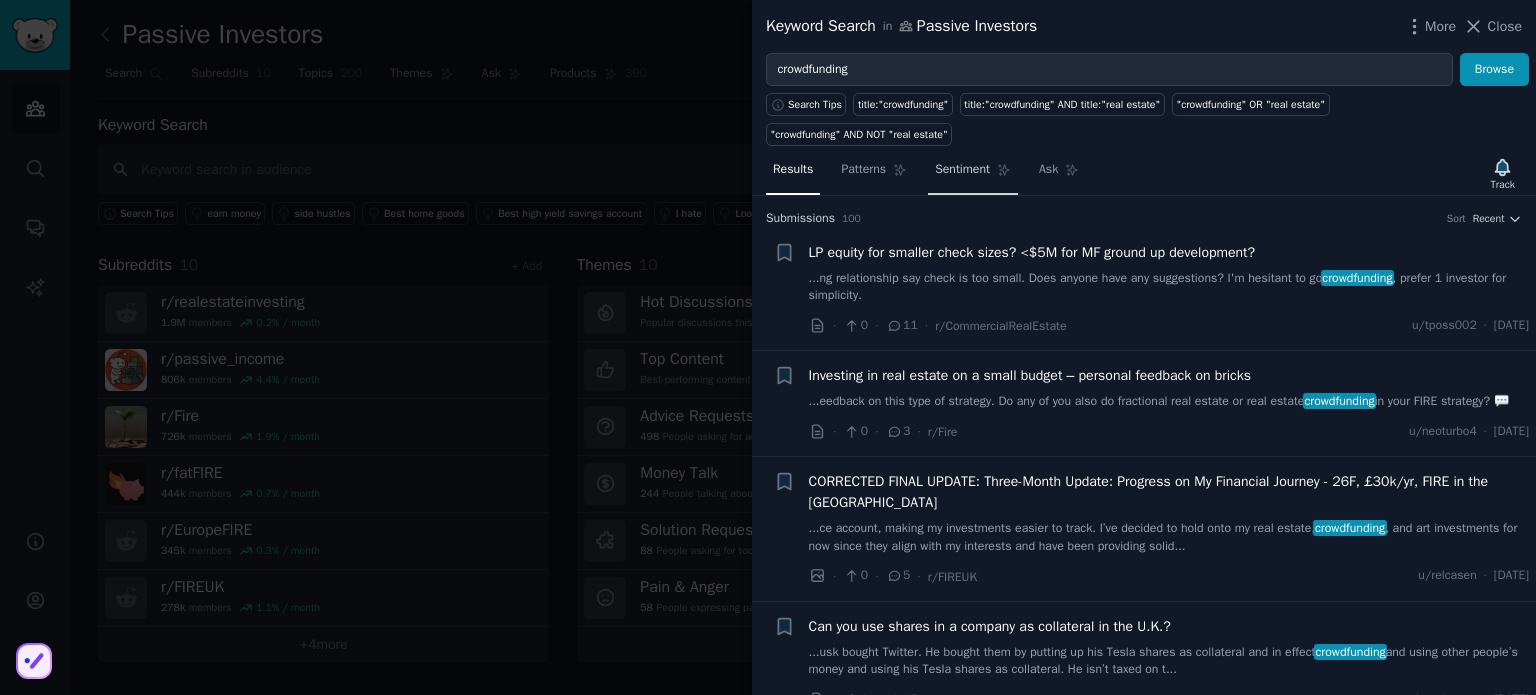 click on "Sentiment" at bounding box center [962, 170] 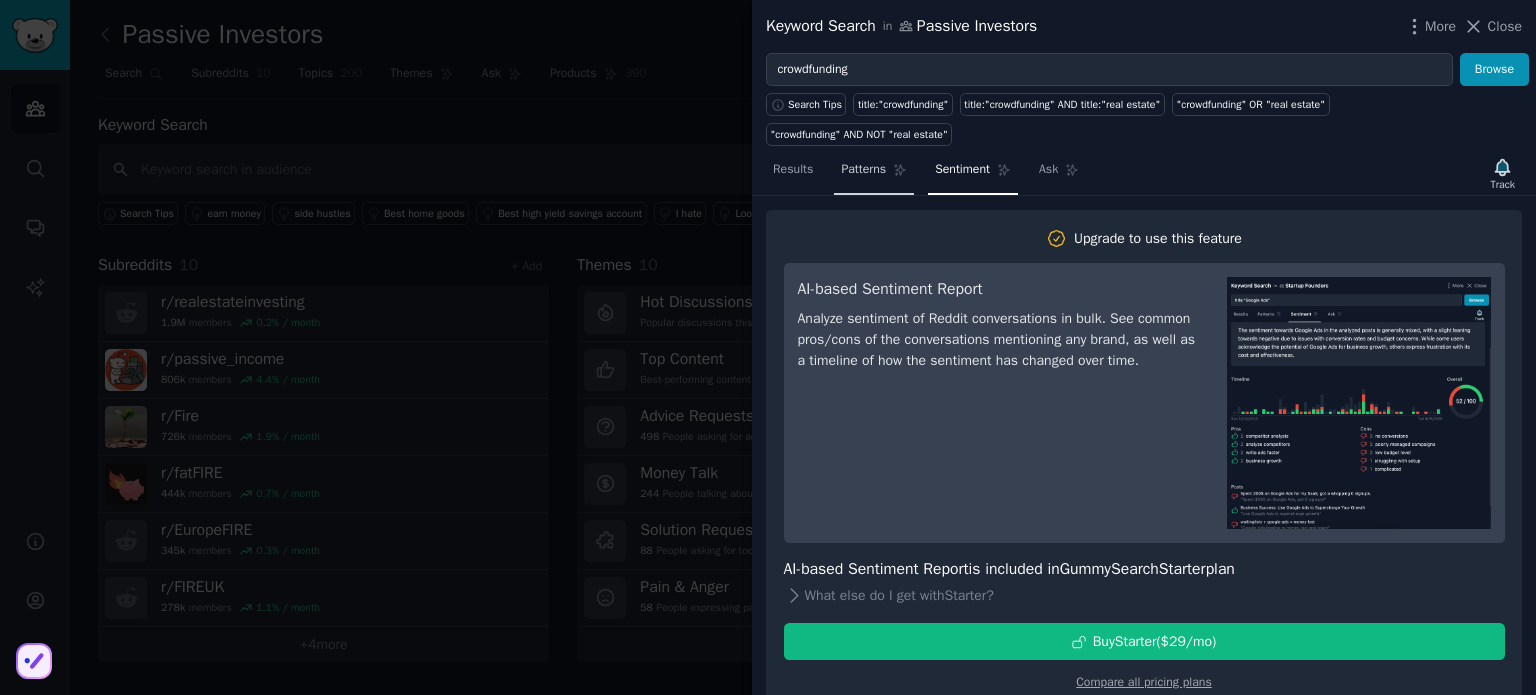click on "Patterns" at bounding box center (863, 170) 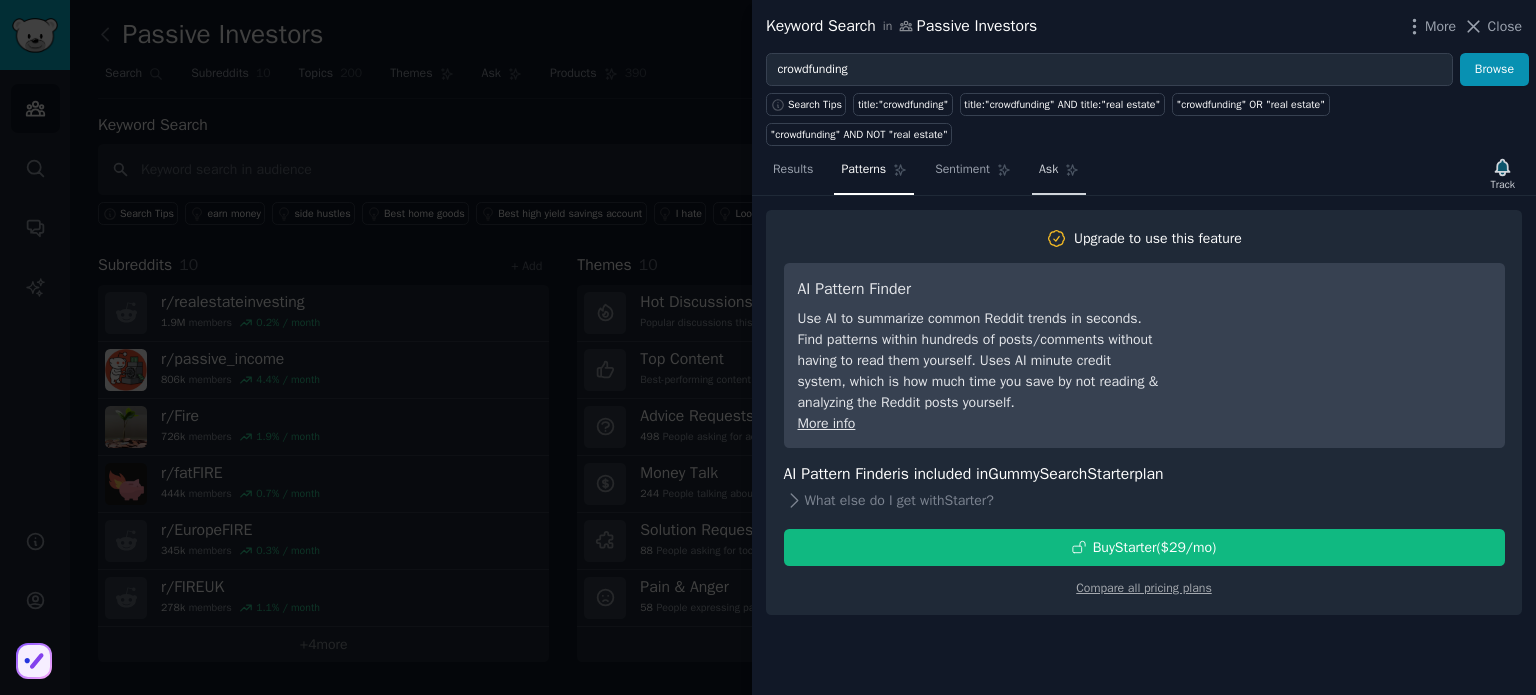 click on "Ask" at bounding box center (1059, 174) 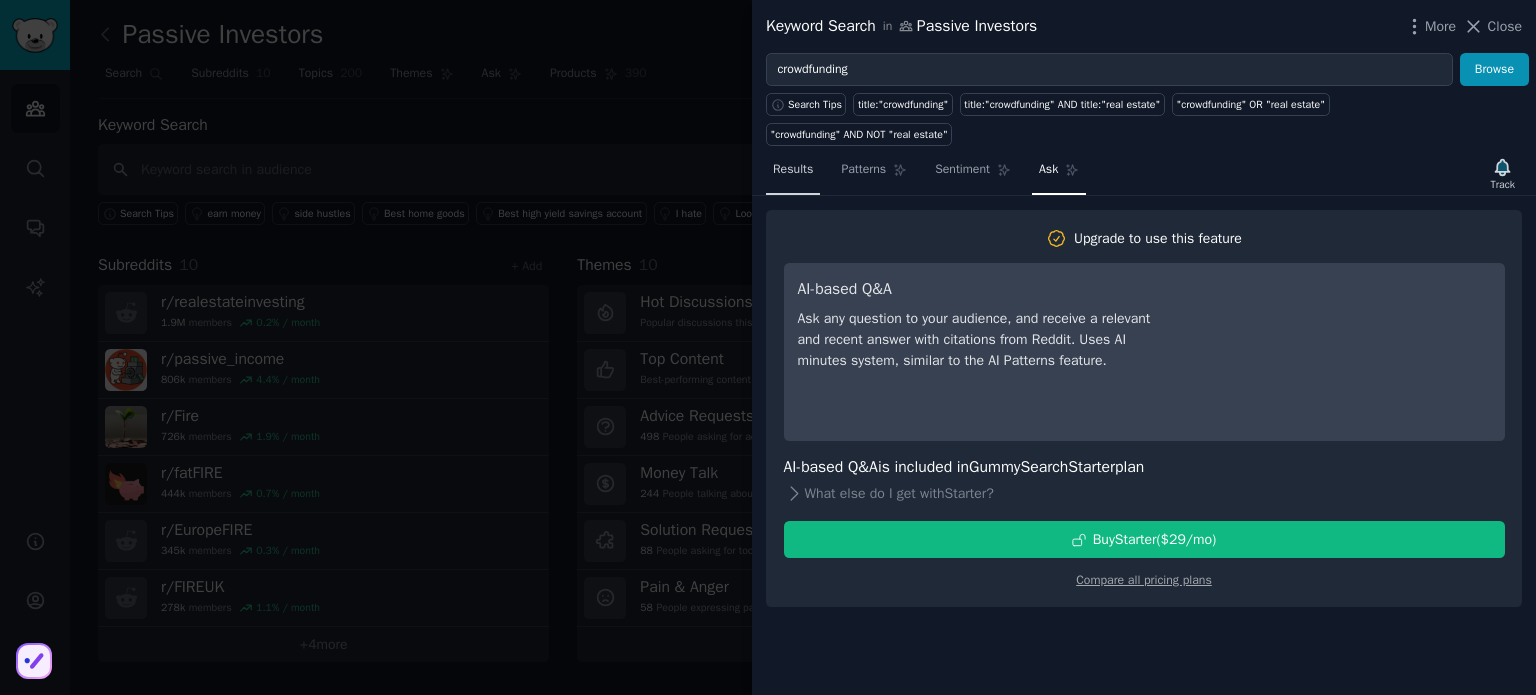 click on "Results" at bounding box center (793, 174) 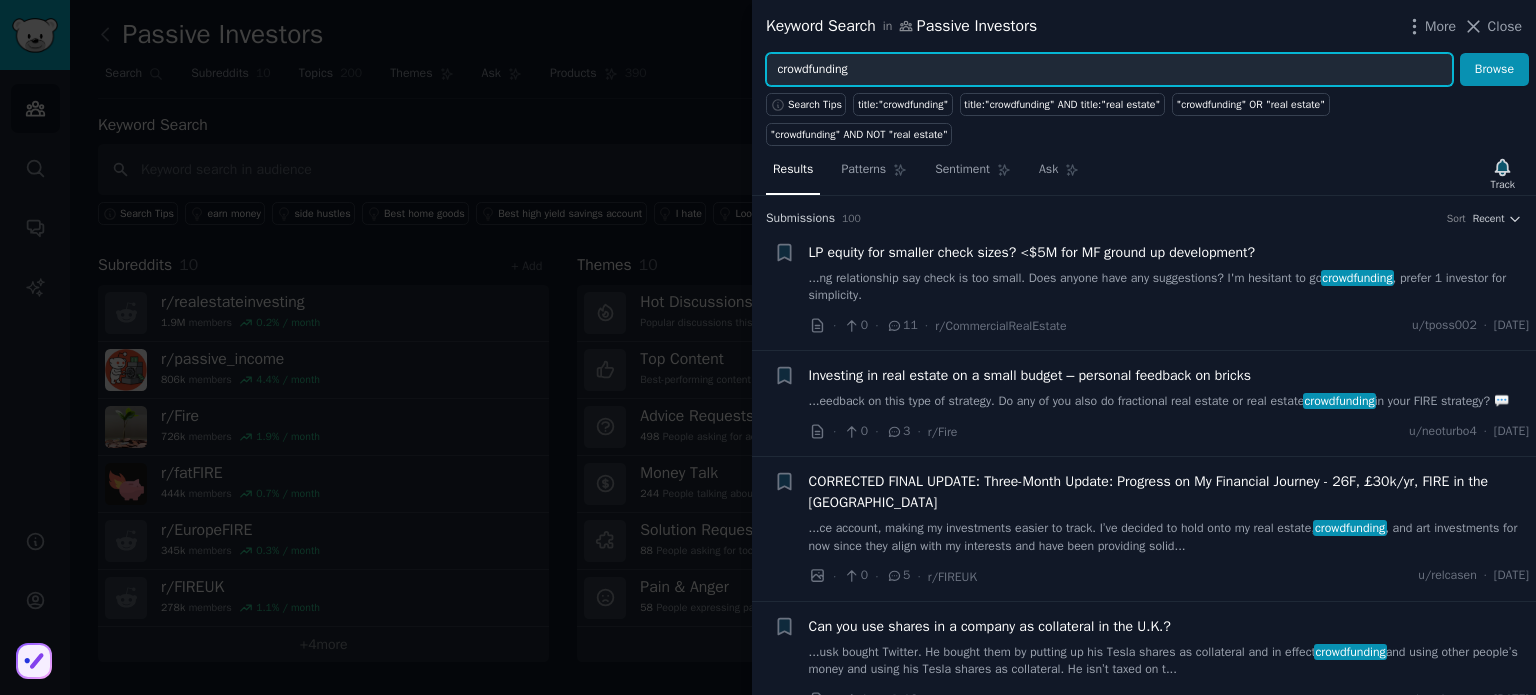drag, startPoint x: 884, startPoint y: 79, endPoint x: 729, endPoint y: 53, distance: 157.16551 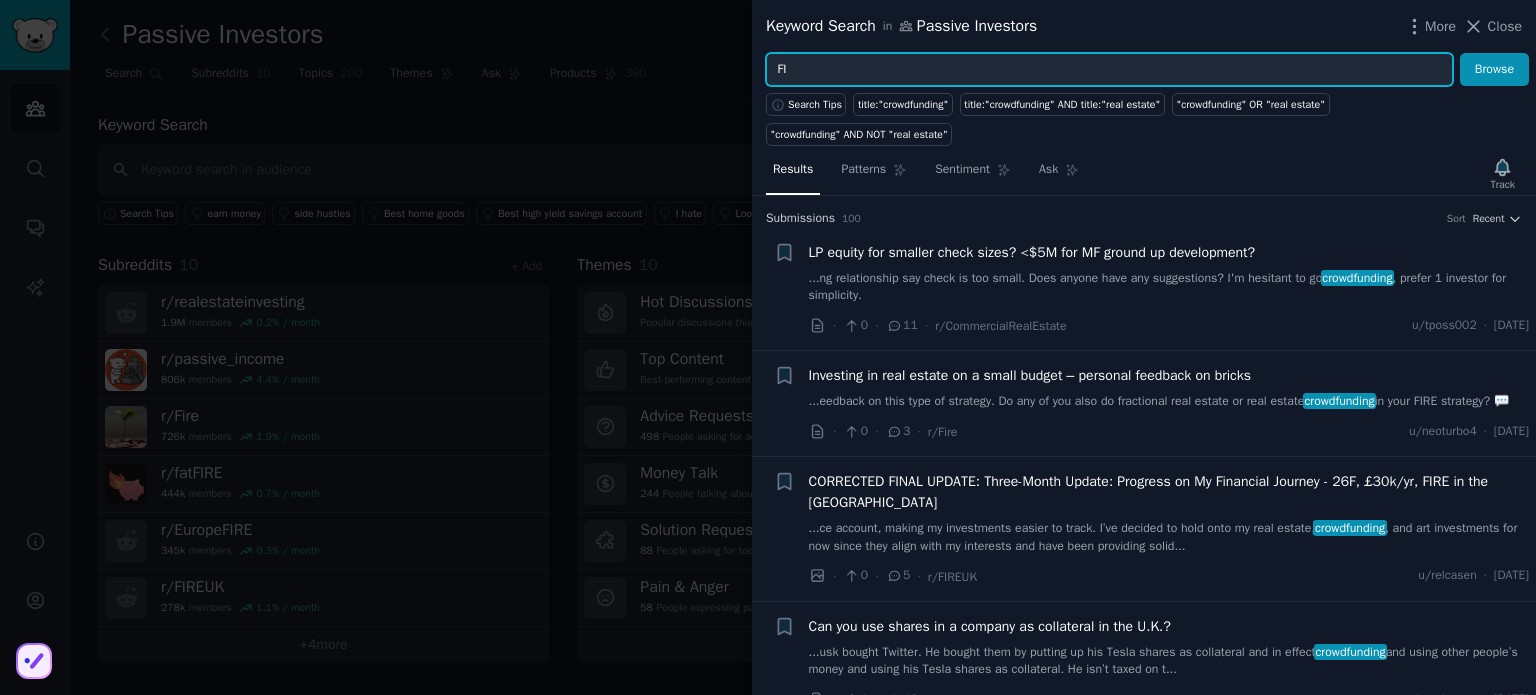 type on "F" 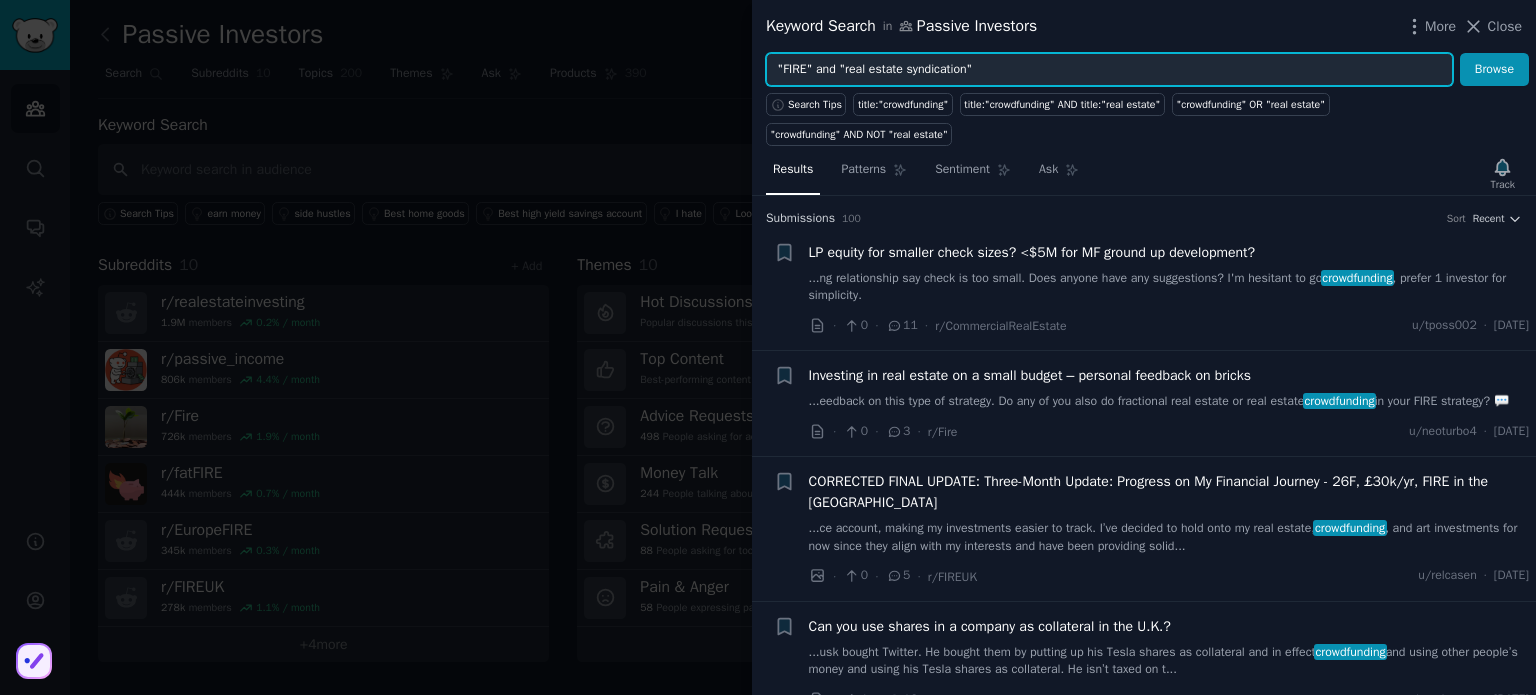 click on "Browse" at bounding box center [1494, 70] 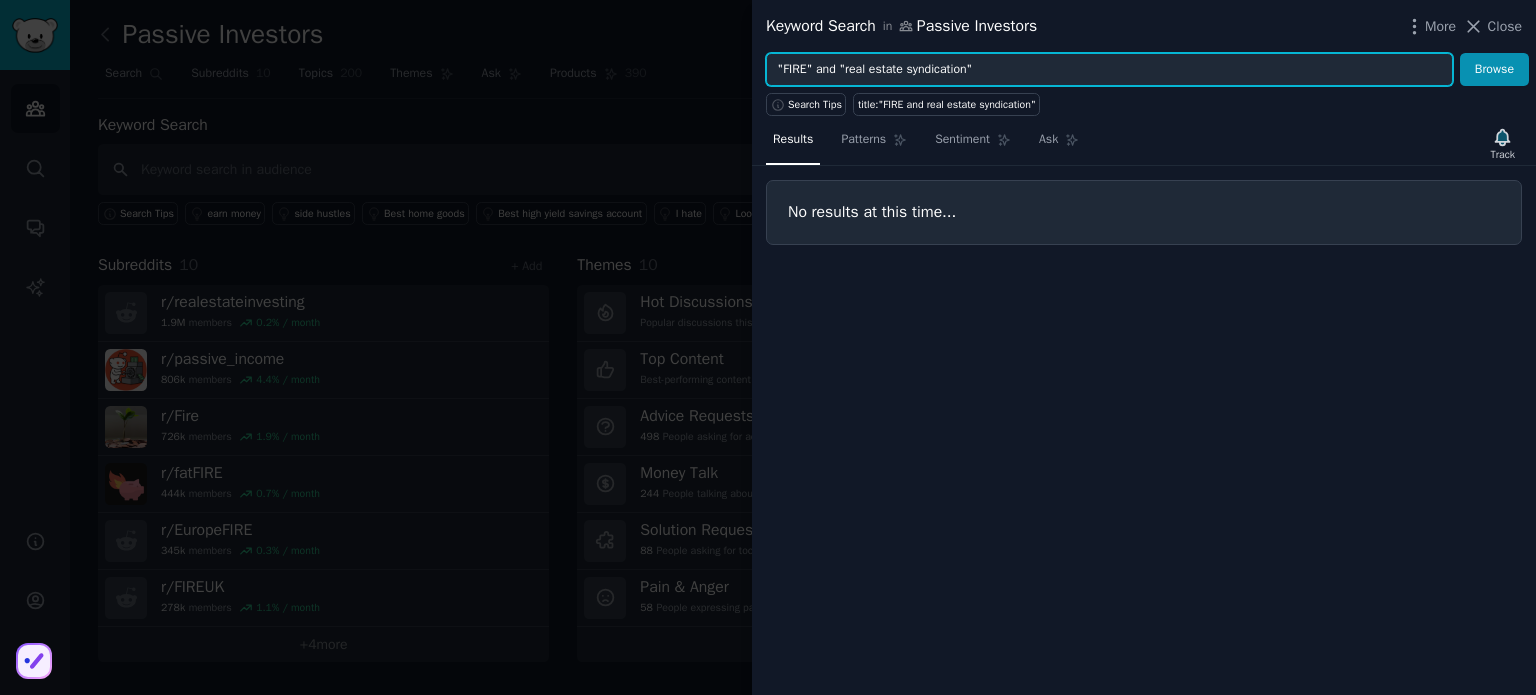 drag, startPoint x: 838, startPoint y: 73, endPoint x: 772, endPoint y: 67, distance: 66.27216 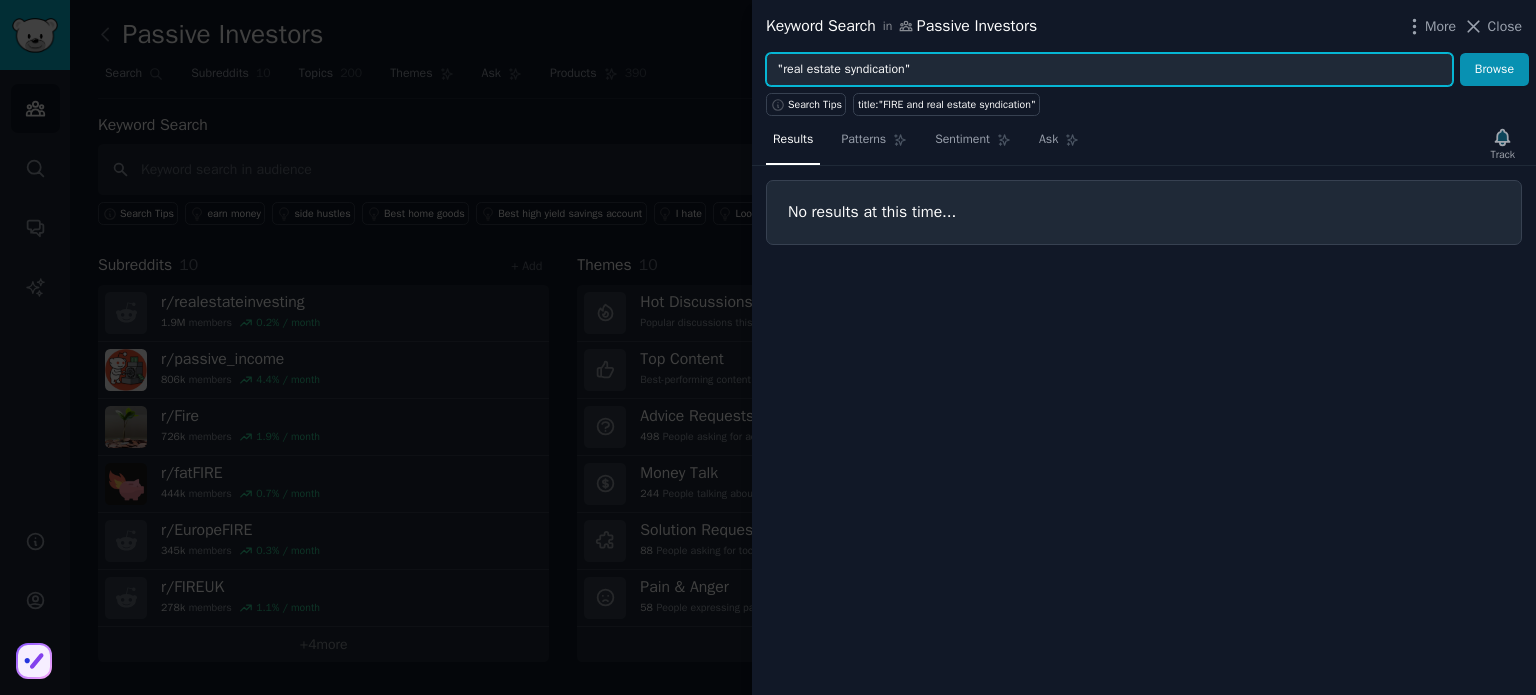 click on "Browse" at bounding box center [1494, 70] 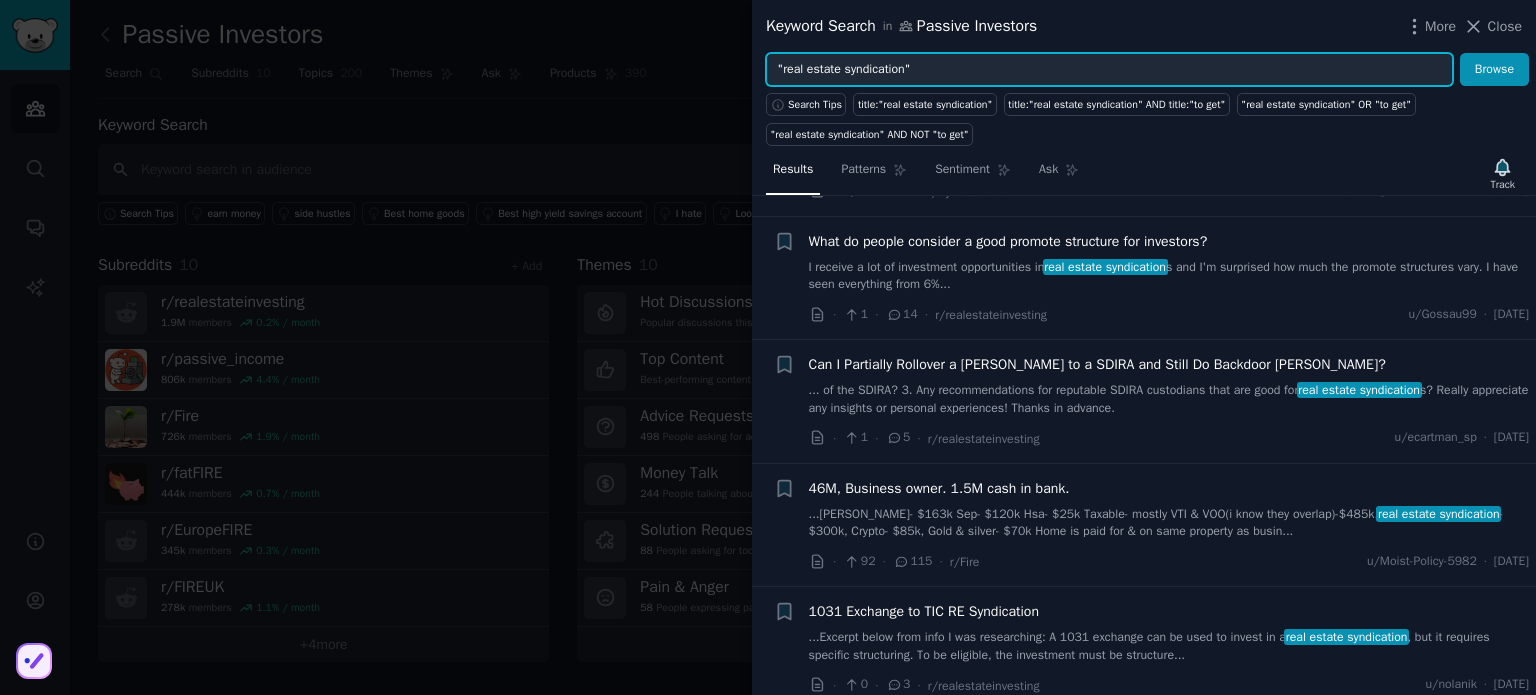 scroll, scrollTop: 0, scrollLeft: 0, axis: both 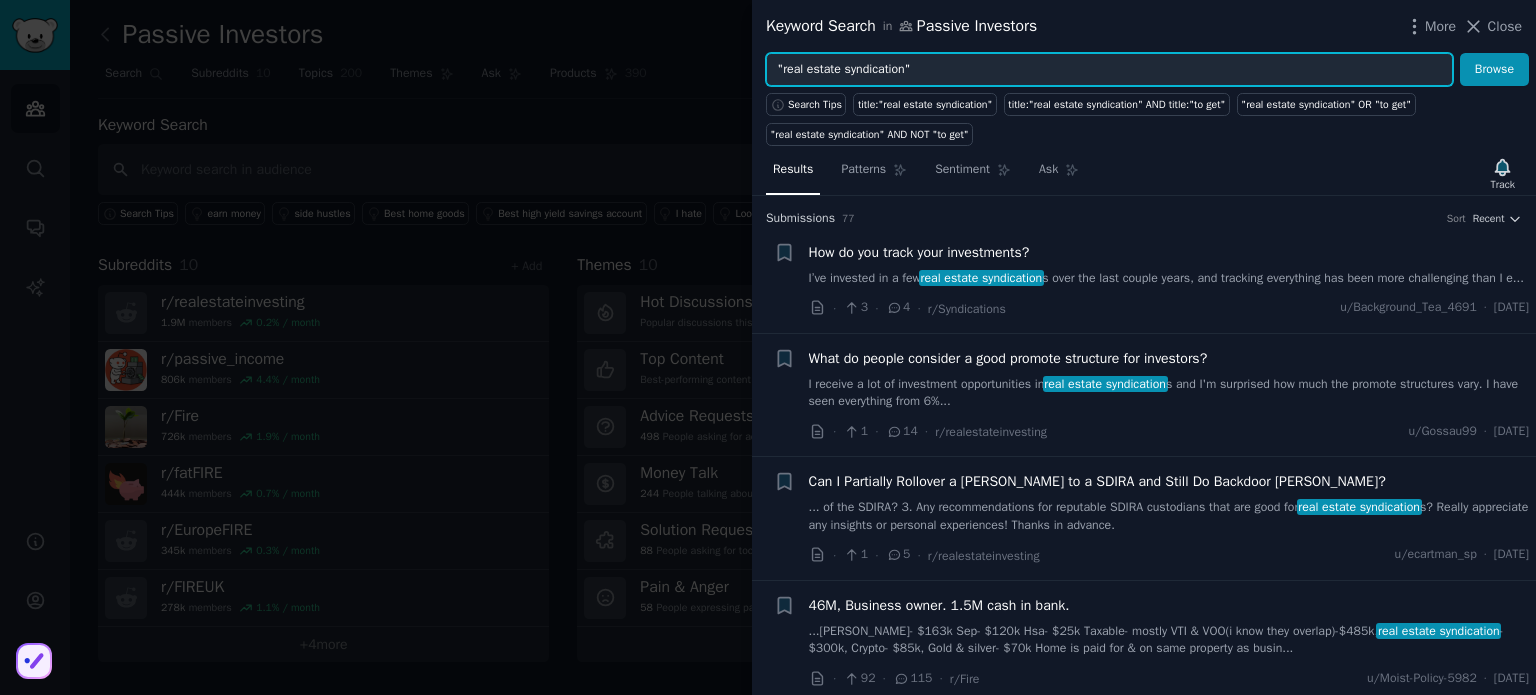 drag, startPoint x: 940, startPoint y: 69, endPoint x: 686, endPoint y: 53, distance: 254.50343 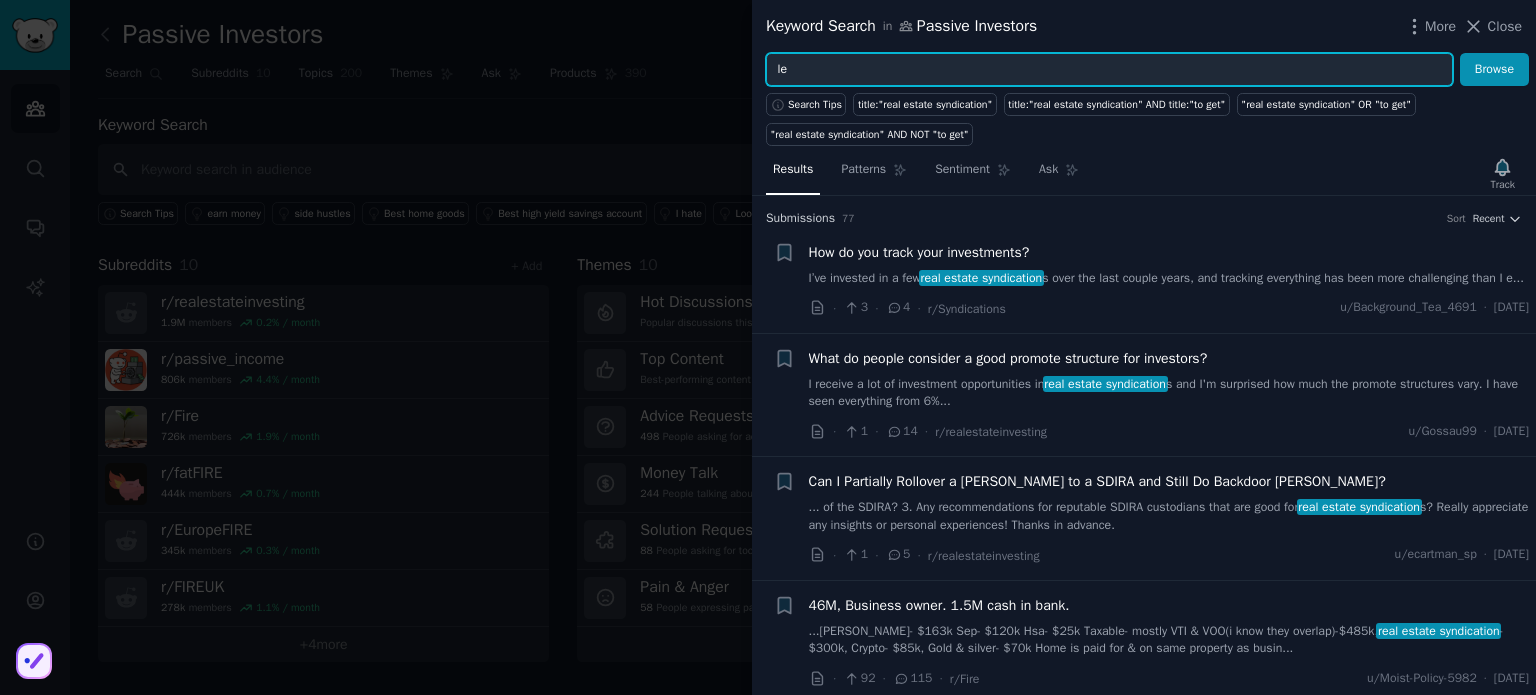 type on "l" 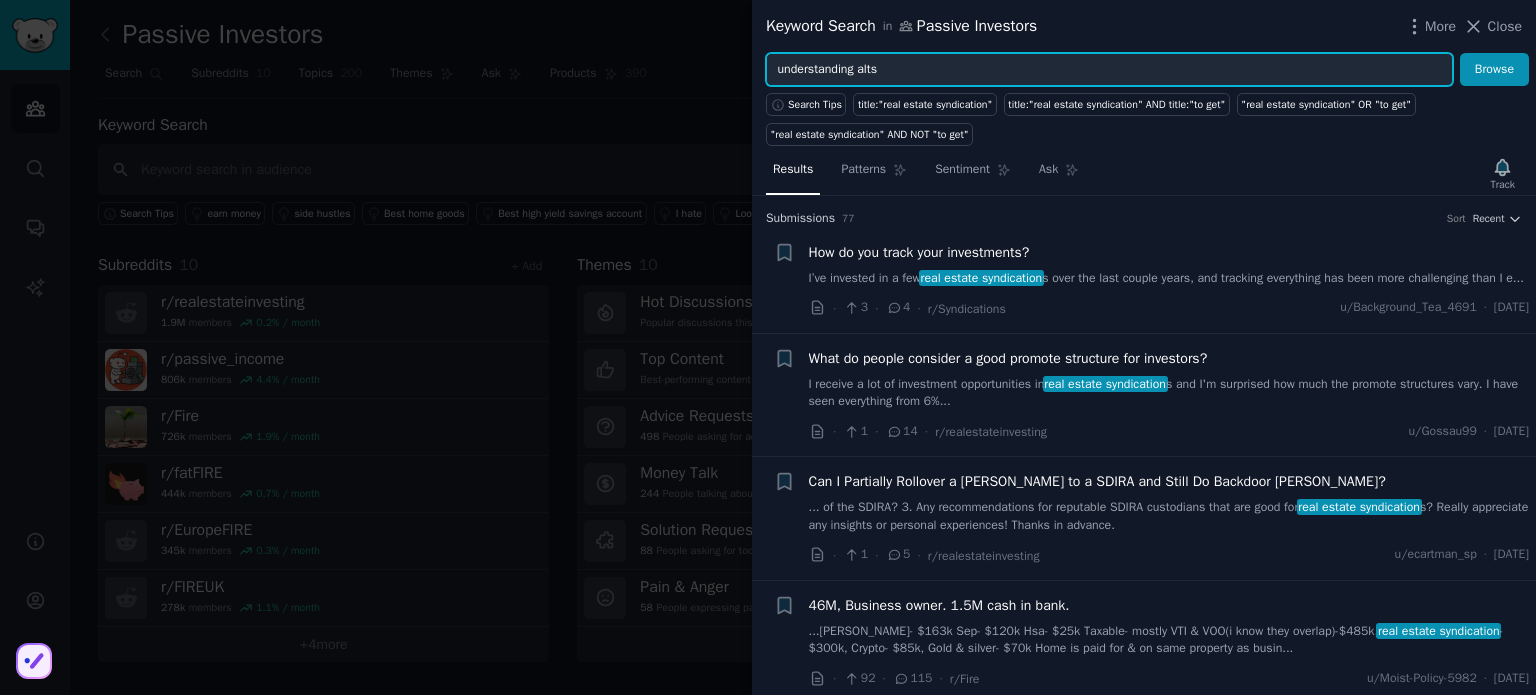 click on "Browse" at bounding box center [1494, 70] 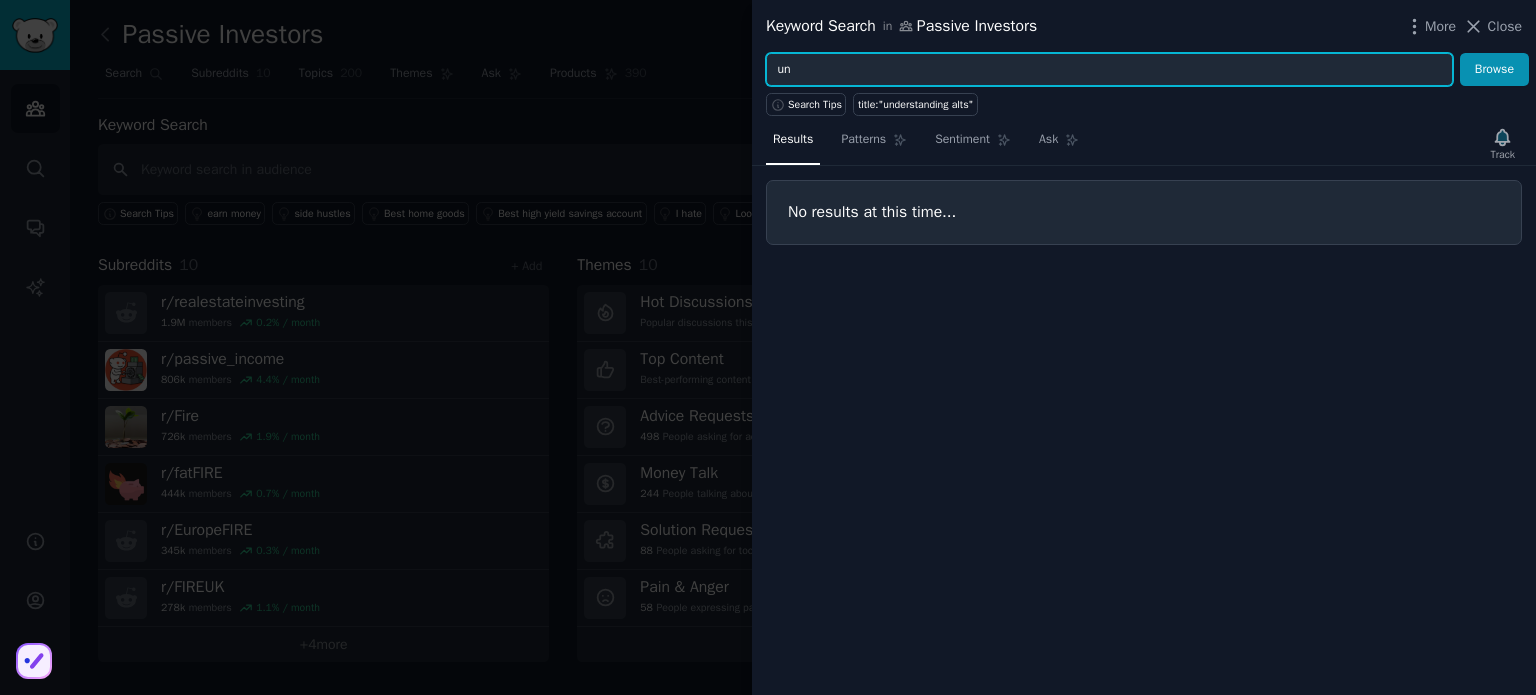 type on "u" 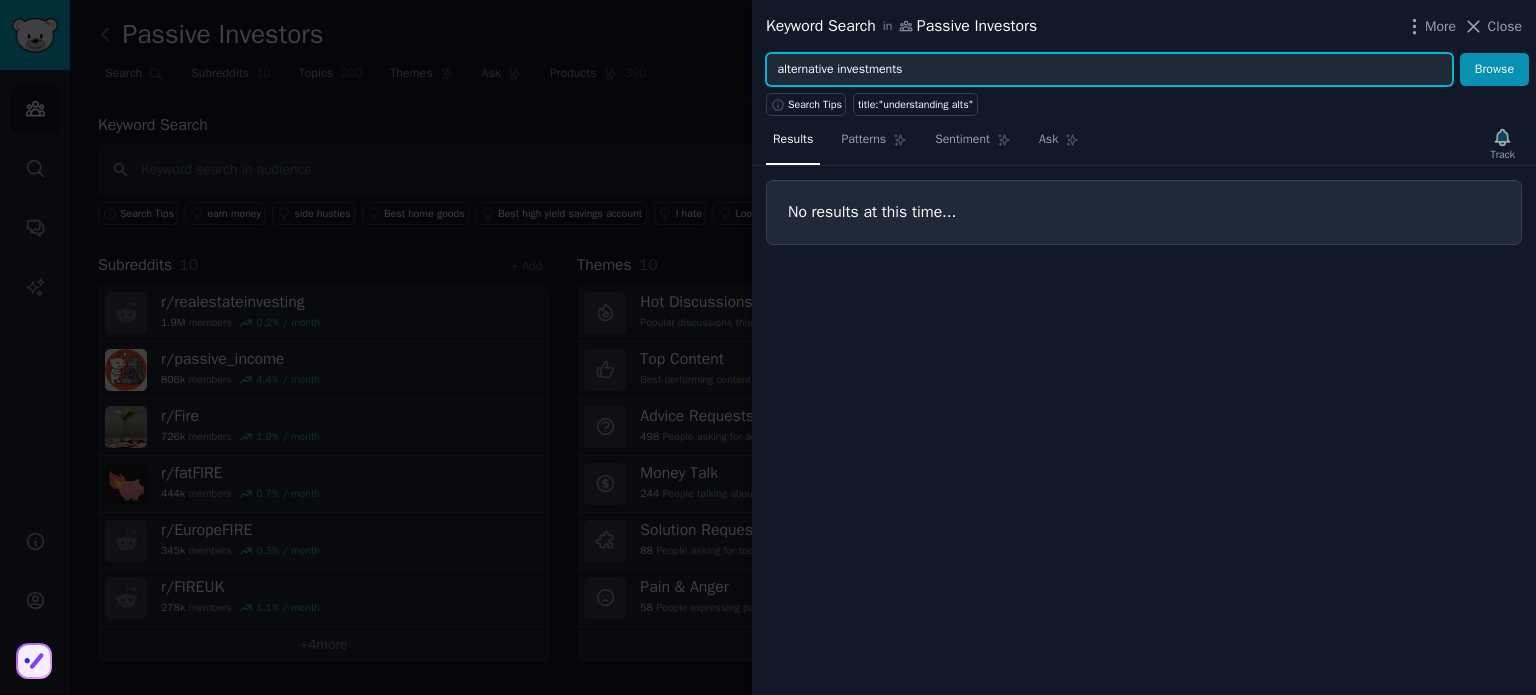 click on "Browse" at bounding box center (1494, 70) 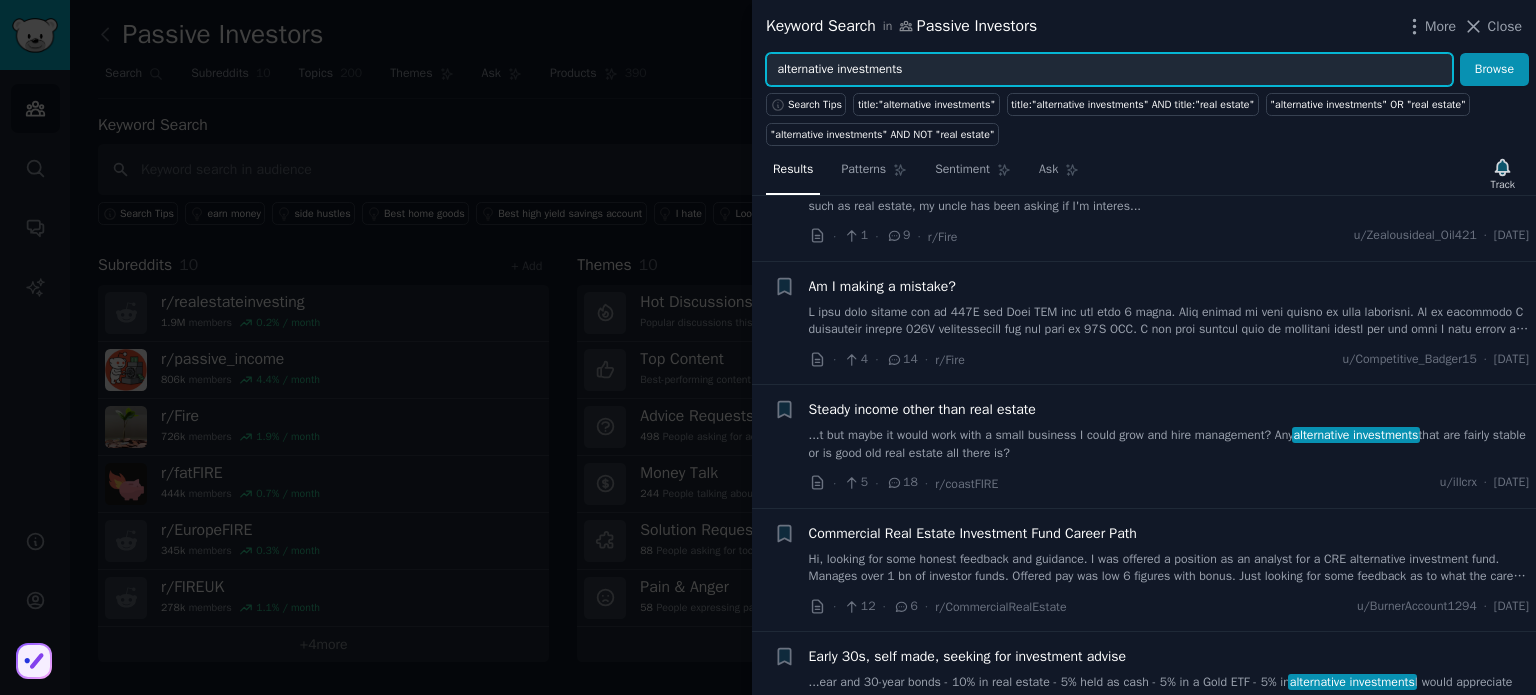 scroll, scrollTop: 3300, scrollLeft: 0, axis: vertical 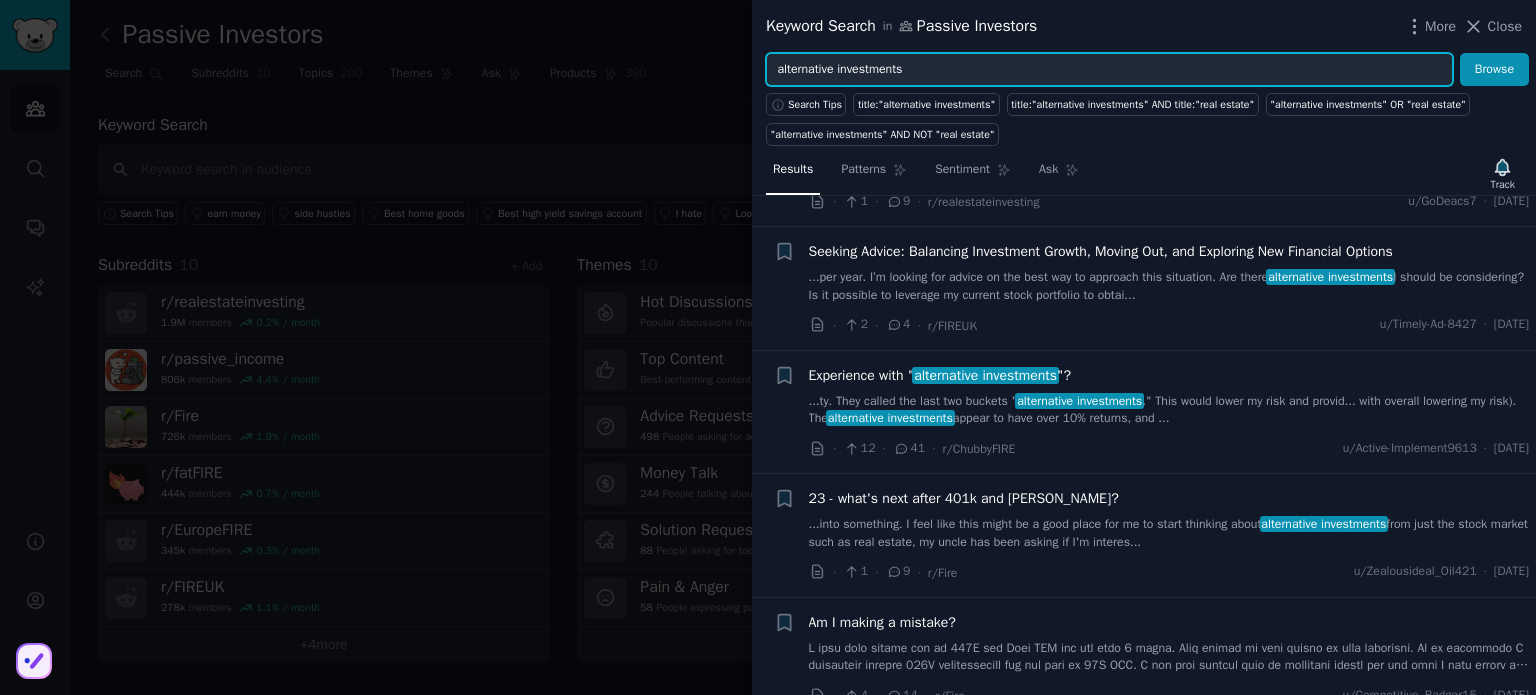 drag, startPoint x: 931, startPoint y: 67, endPoint x: 630, endPoint y: 61, distance: 301.05978 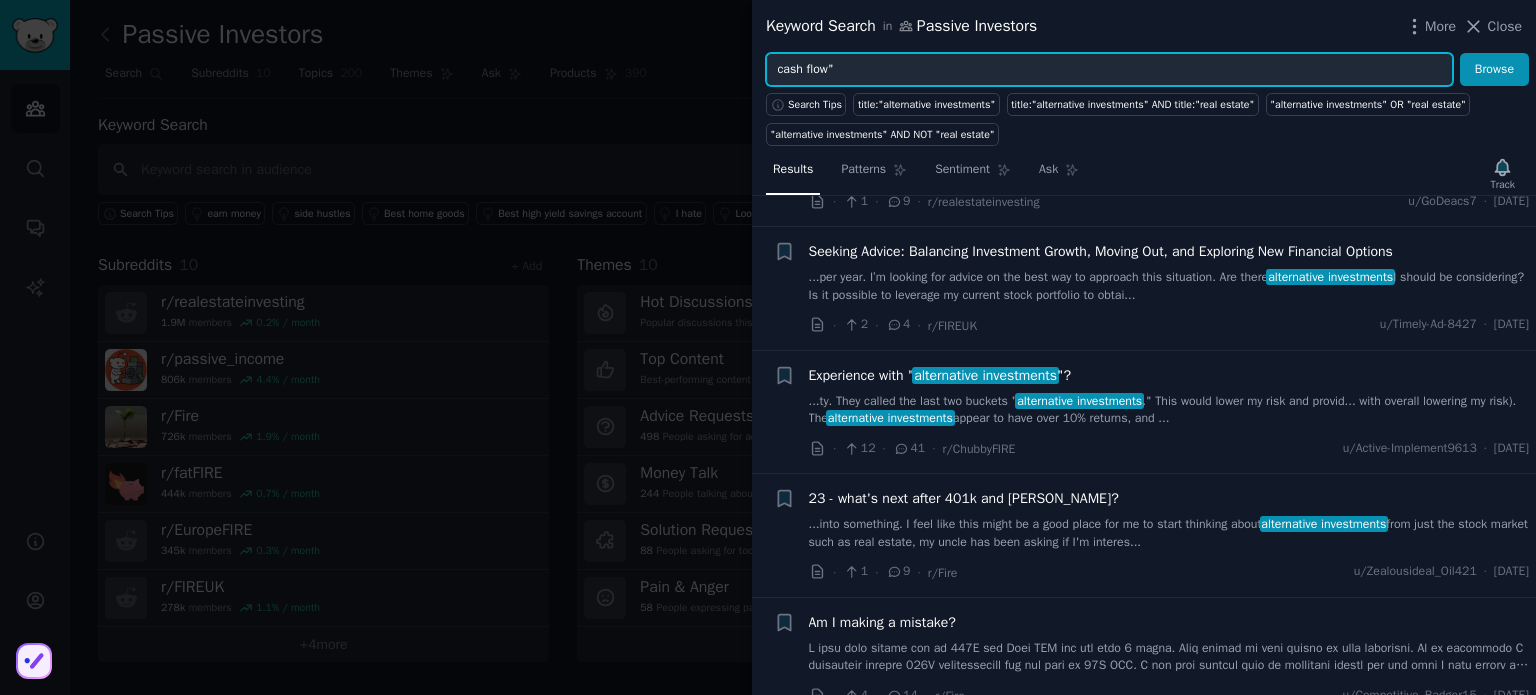 click on "cash flow"" at bounding box center [1109, 70] 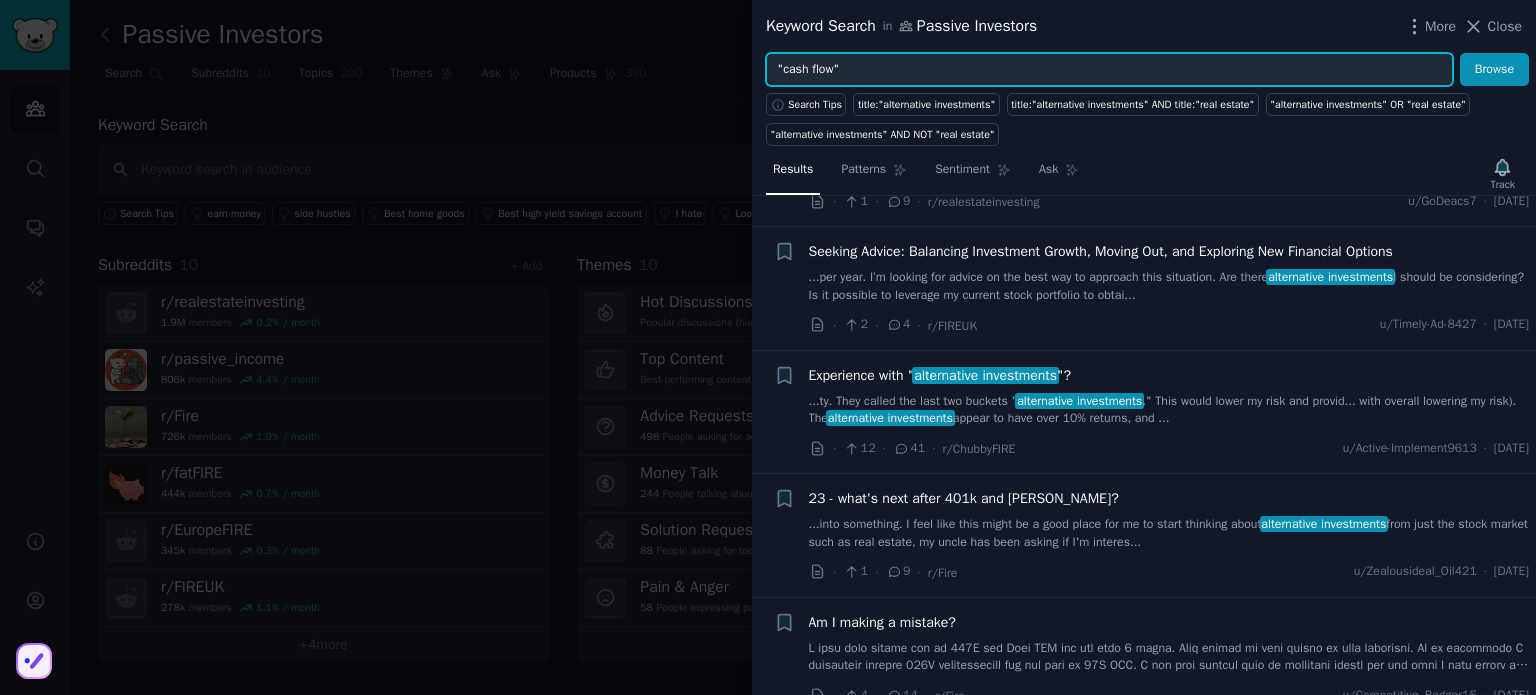 click on ""cash flow"" at bounding box center [1109, 70] 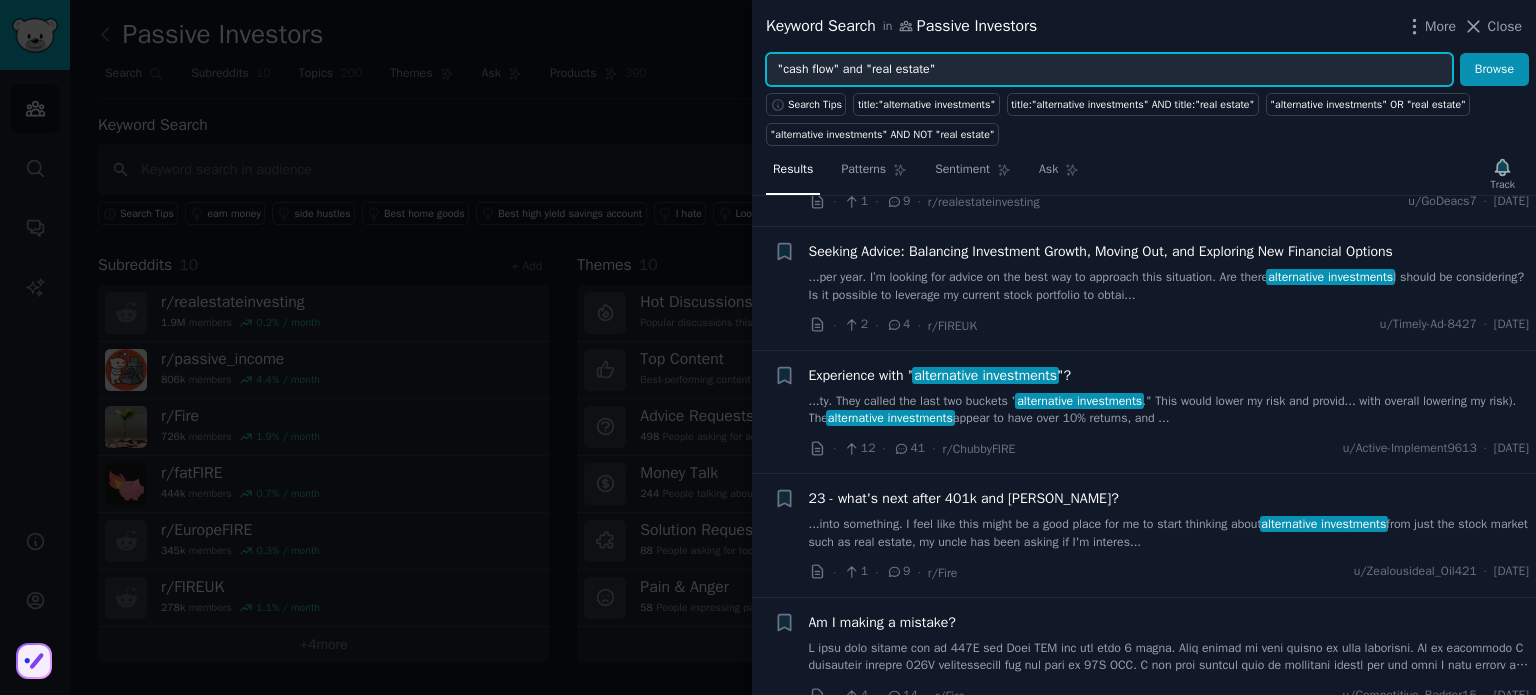 click on "Browse" at bounding box center [1494, 70] 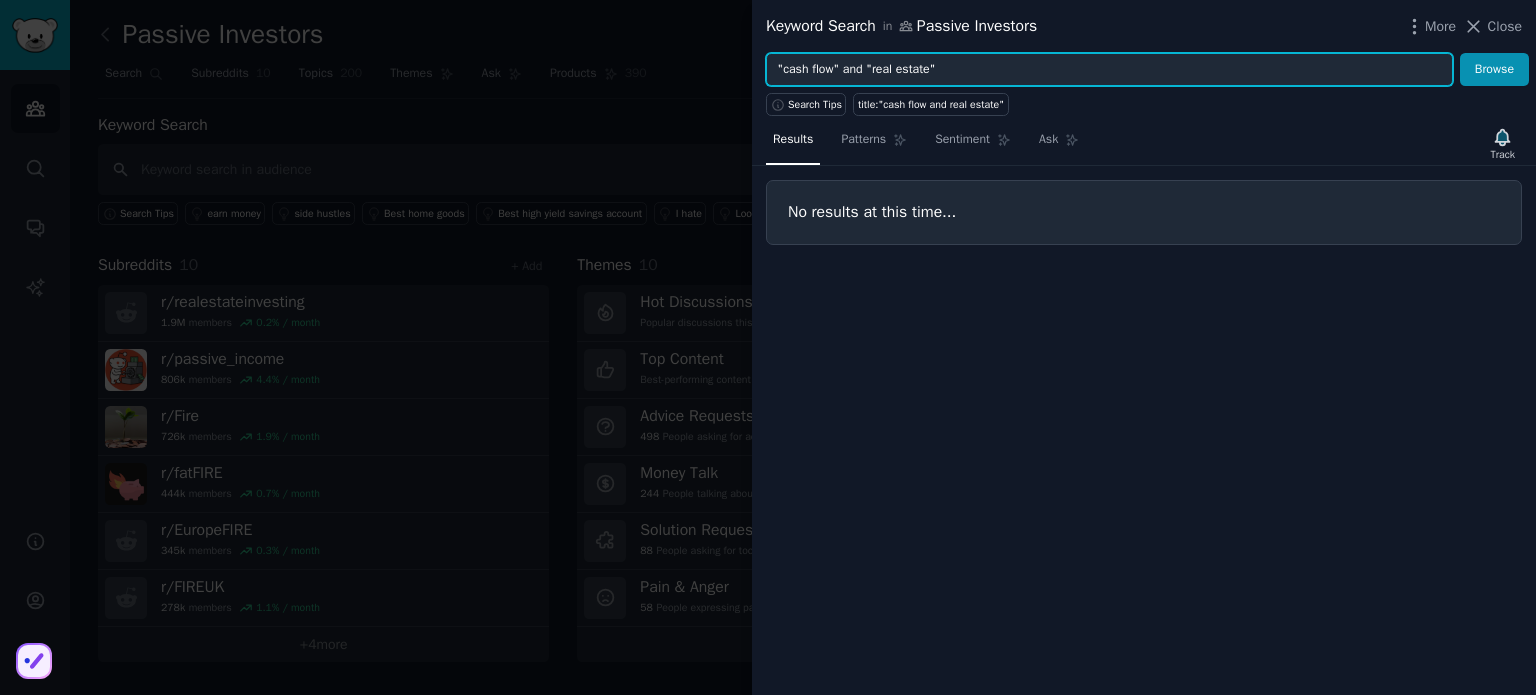 drag, startPoint x: 944, startPoint y: 68, endPoint x: 668, endPoint y: 58, distance: 276.1811 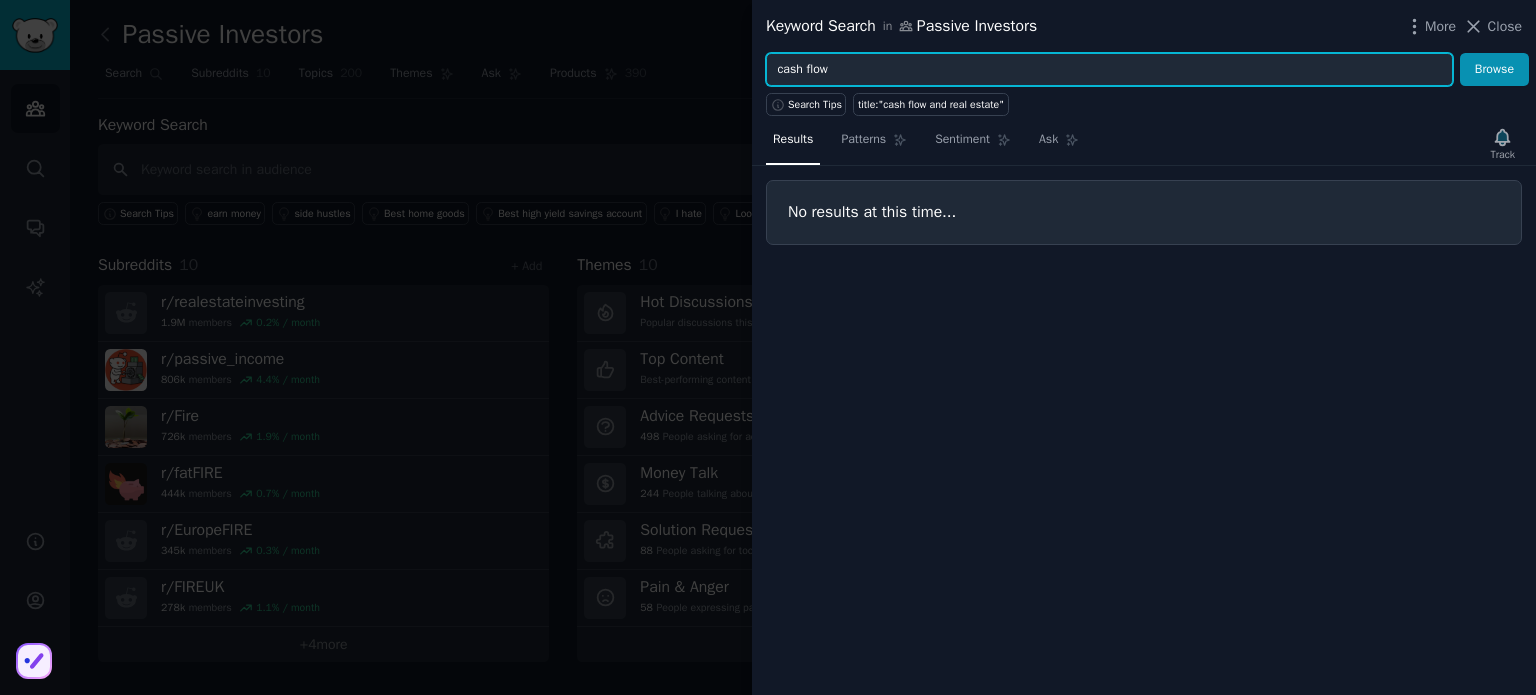 click on "Browse" at bounding box center (1494, 70) 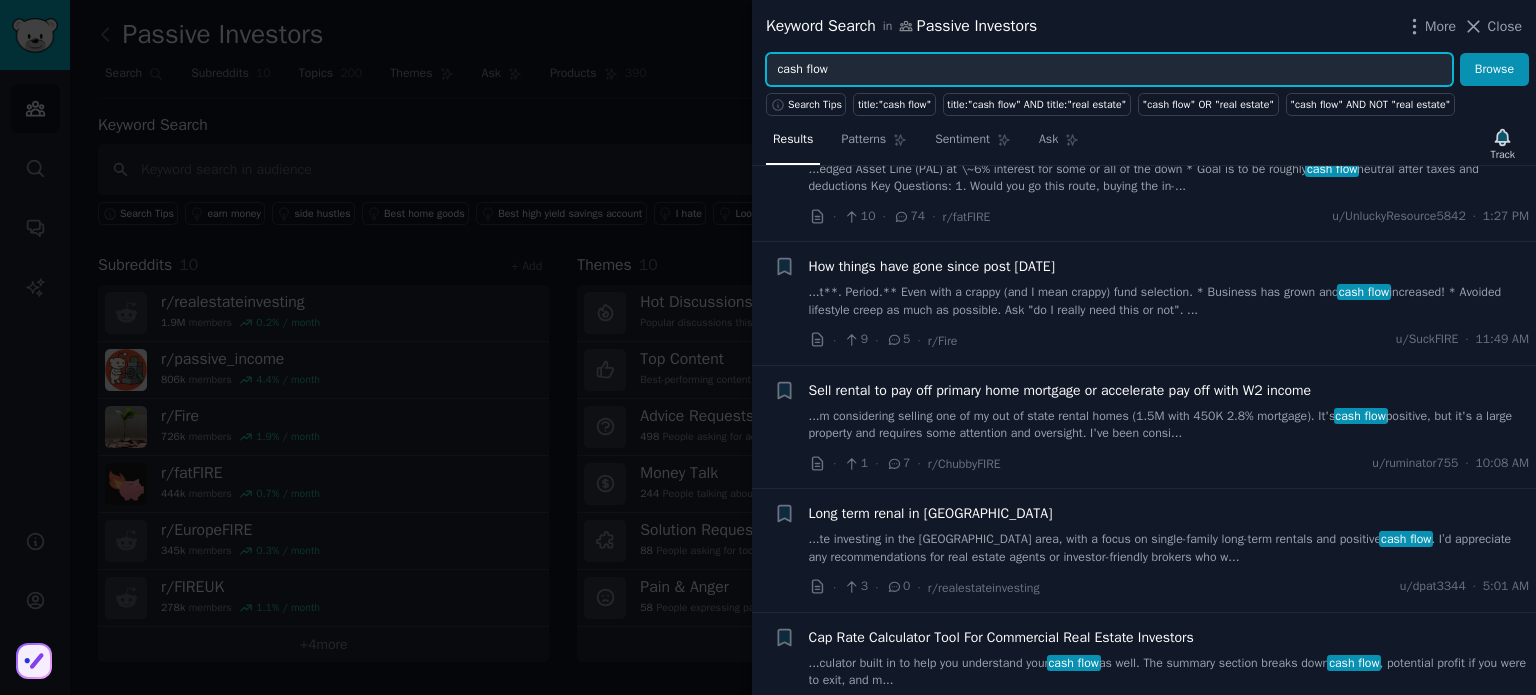 scroll, scrollTop: 0, scrollLeft: 0, axis: both 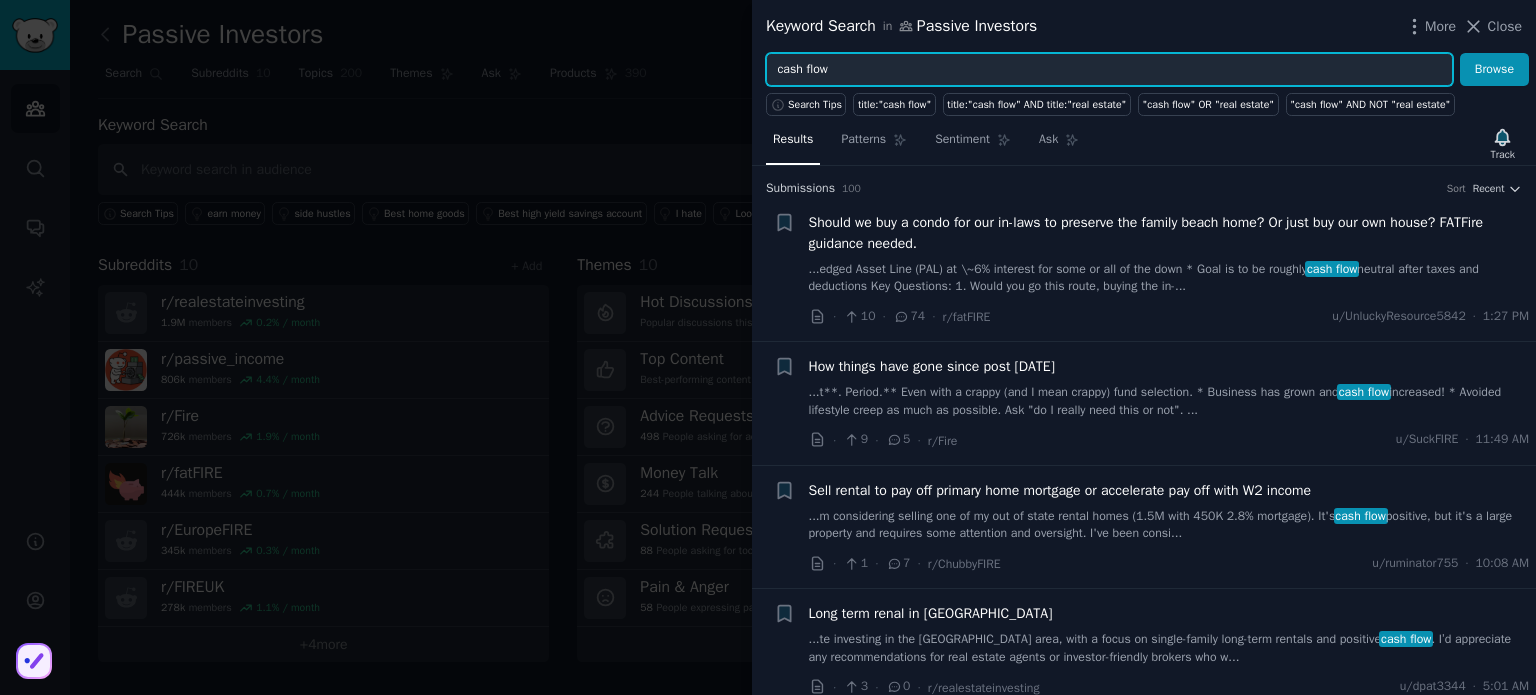 drag, startPoint x: 854, startPoint y: 75, endPoint x: 728, endPoint y: 68, distance: 126.1943 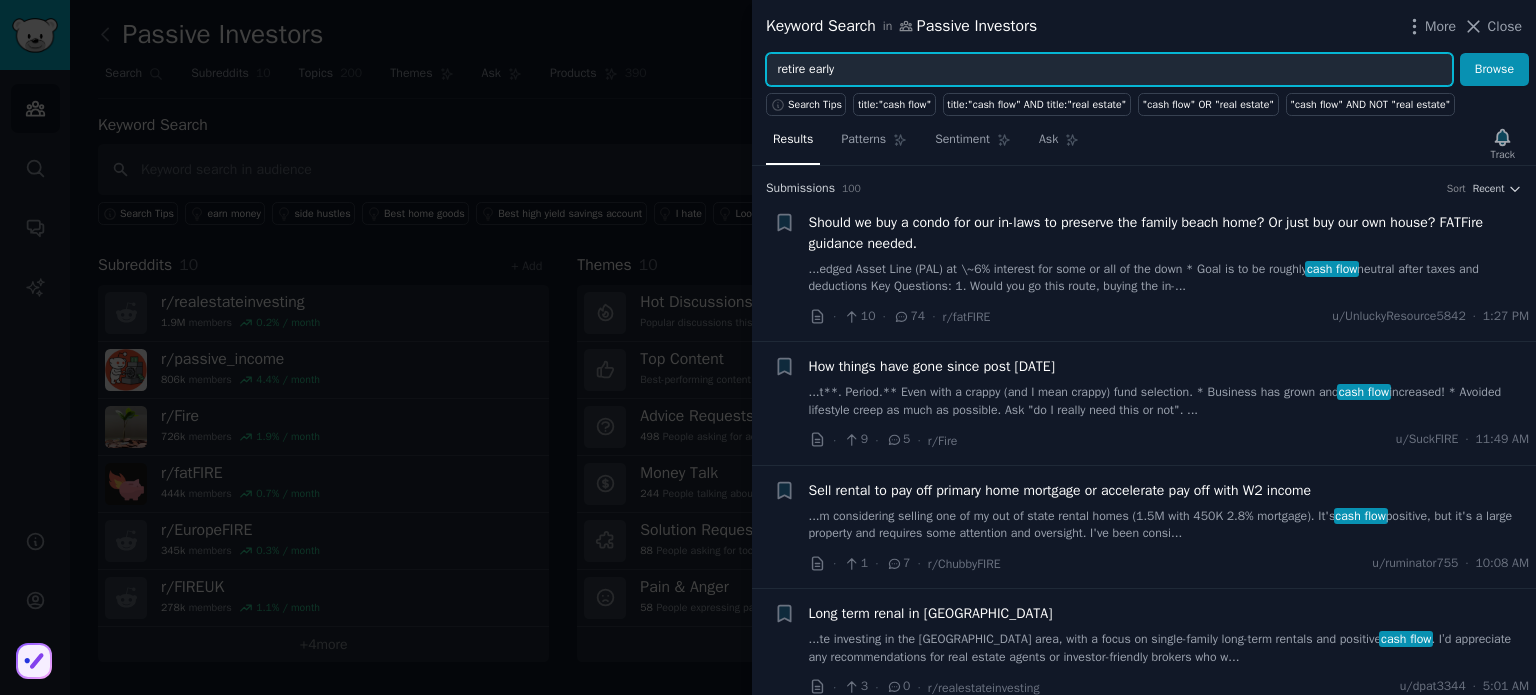 type on "retire early" 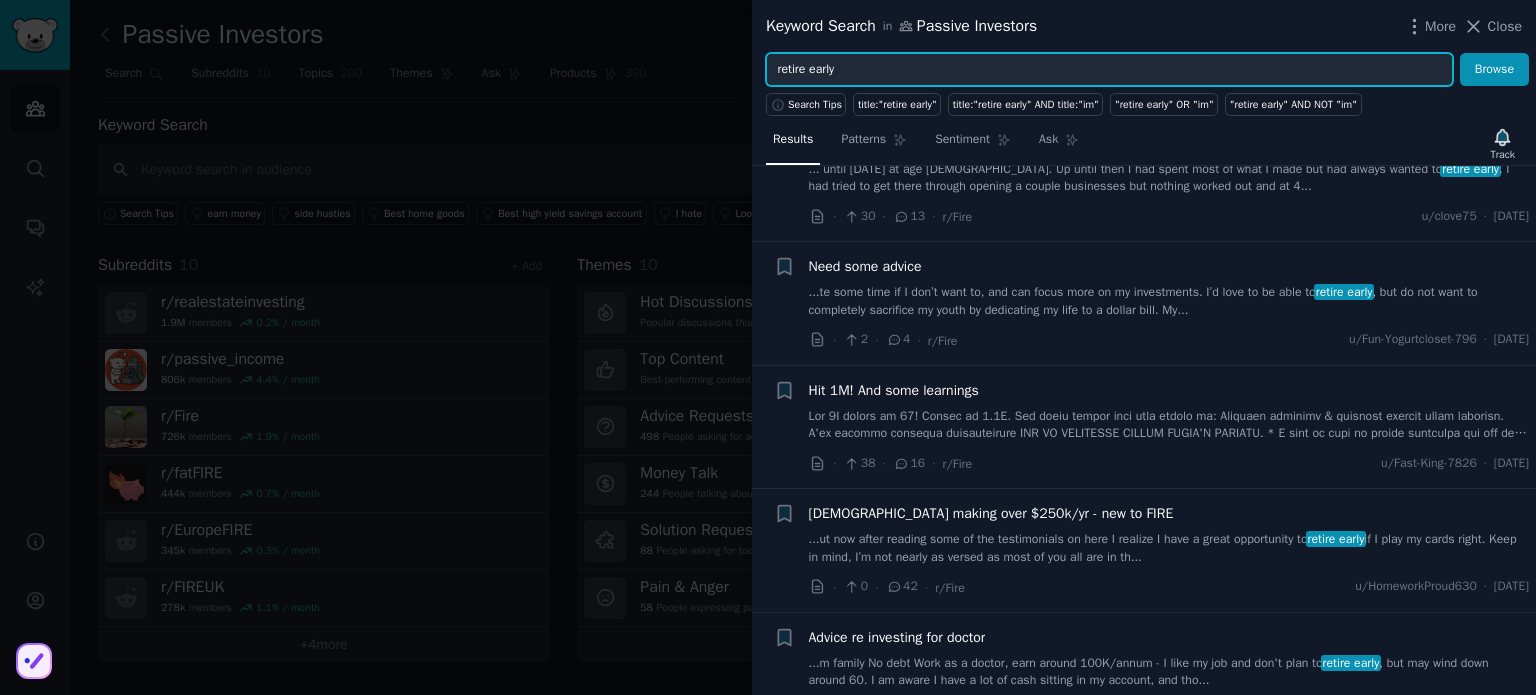 scroll, scrollTop: 3700, scrollLeft: 0, axis: vertical 